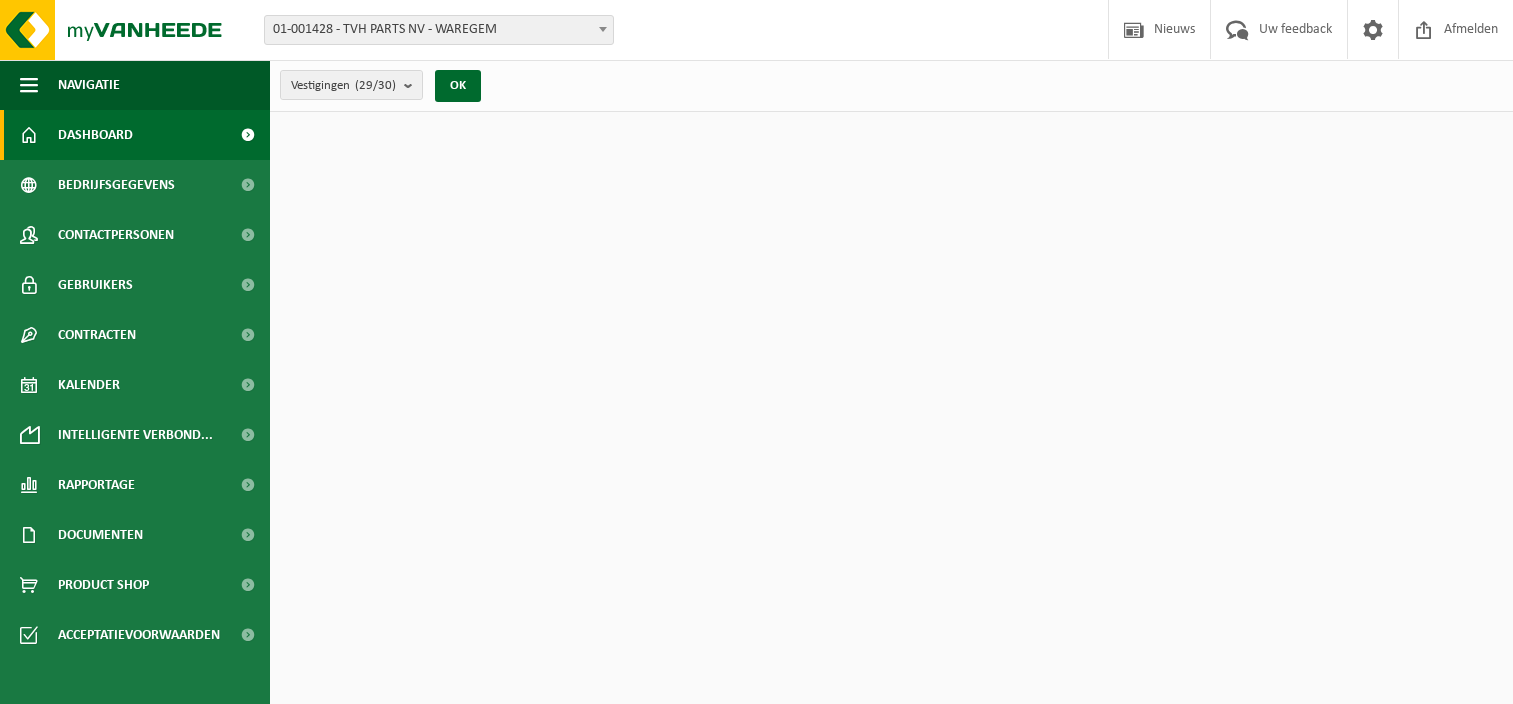 scroll, scrollTop: 0, scrollLeft: 0, axis: both 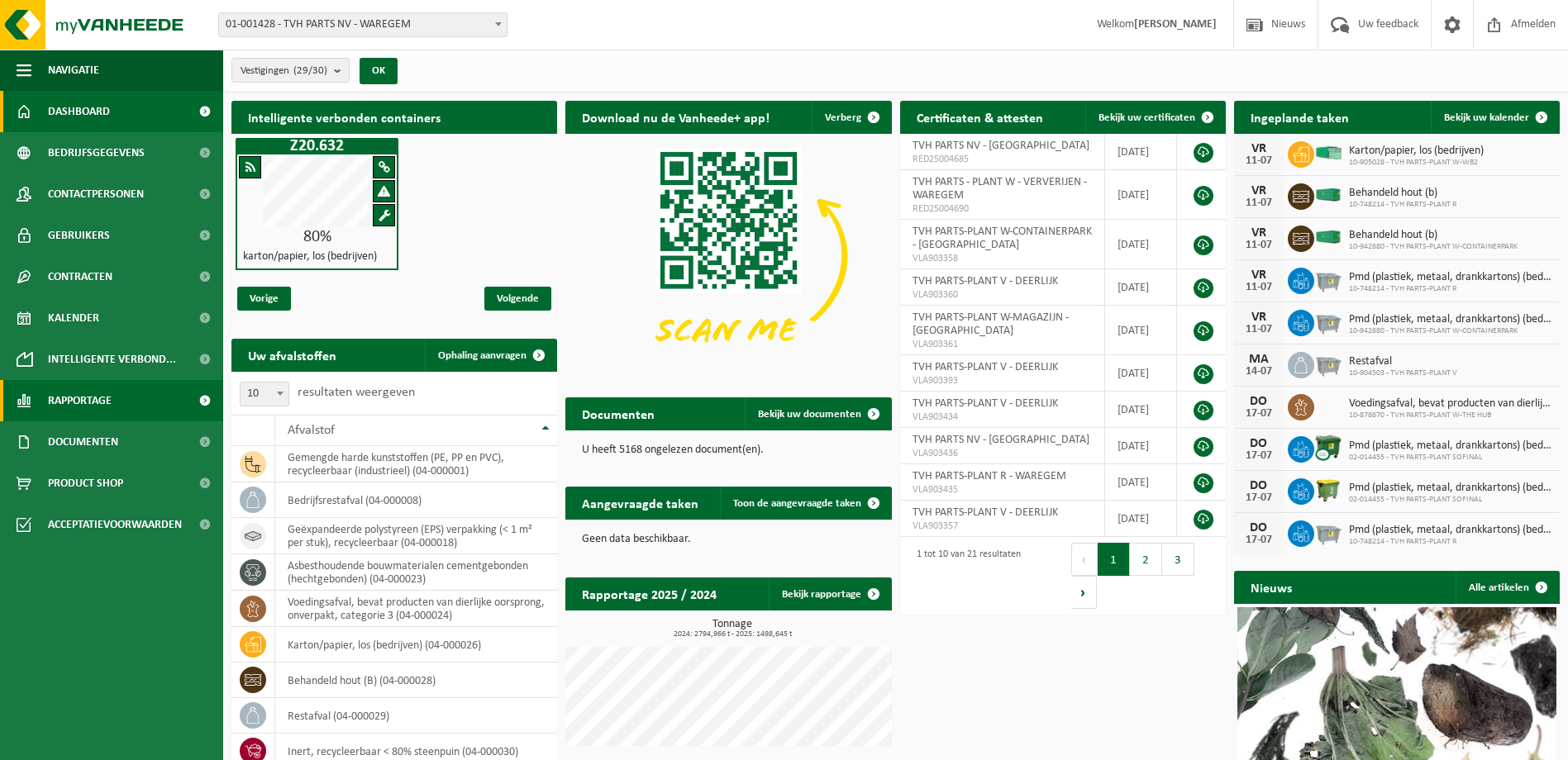click on "Rapportage" at bounding box center (79, 401) 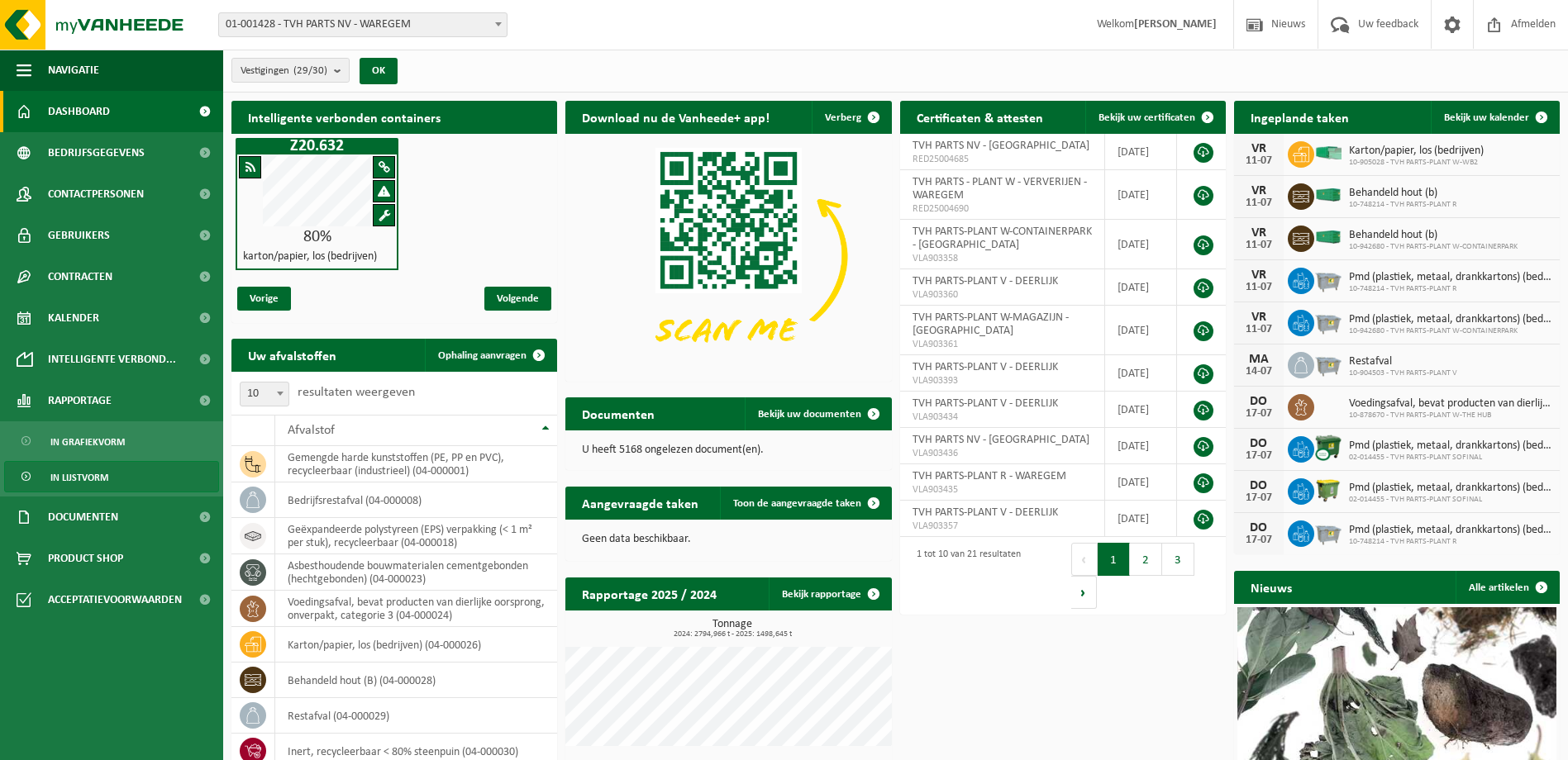 click on "In lijstvorm" at bounding box center (79, 477) 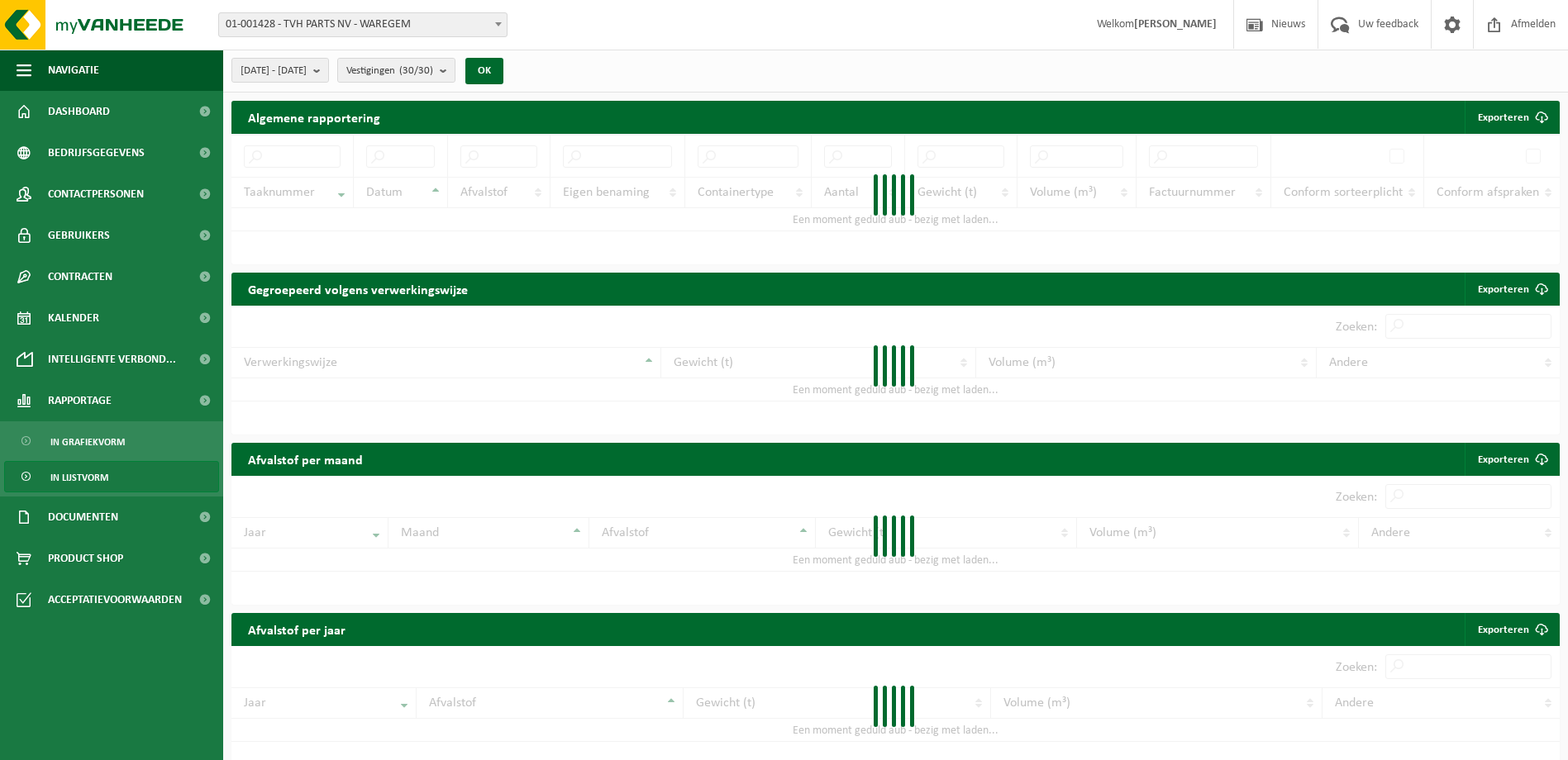 scroll, scrollTop: 0, scrollLeft: 0, axis: both 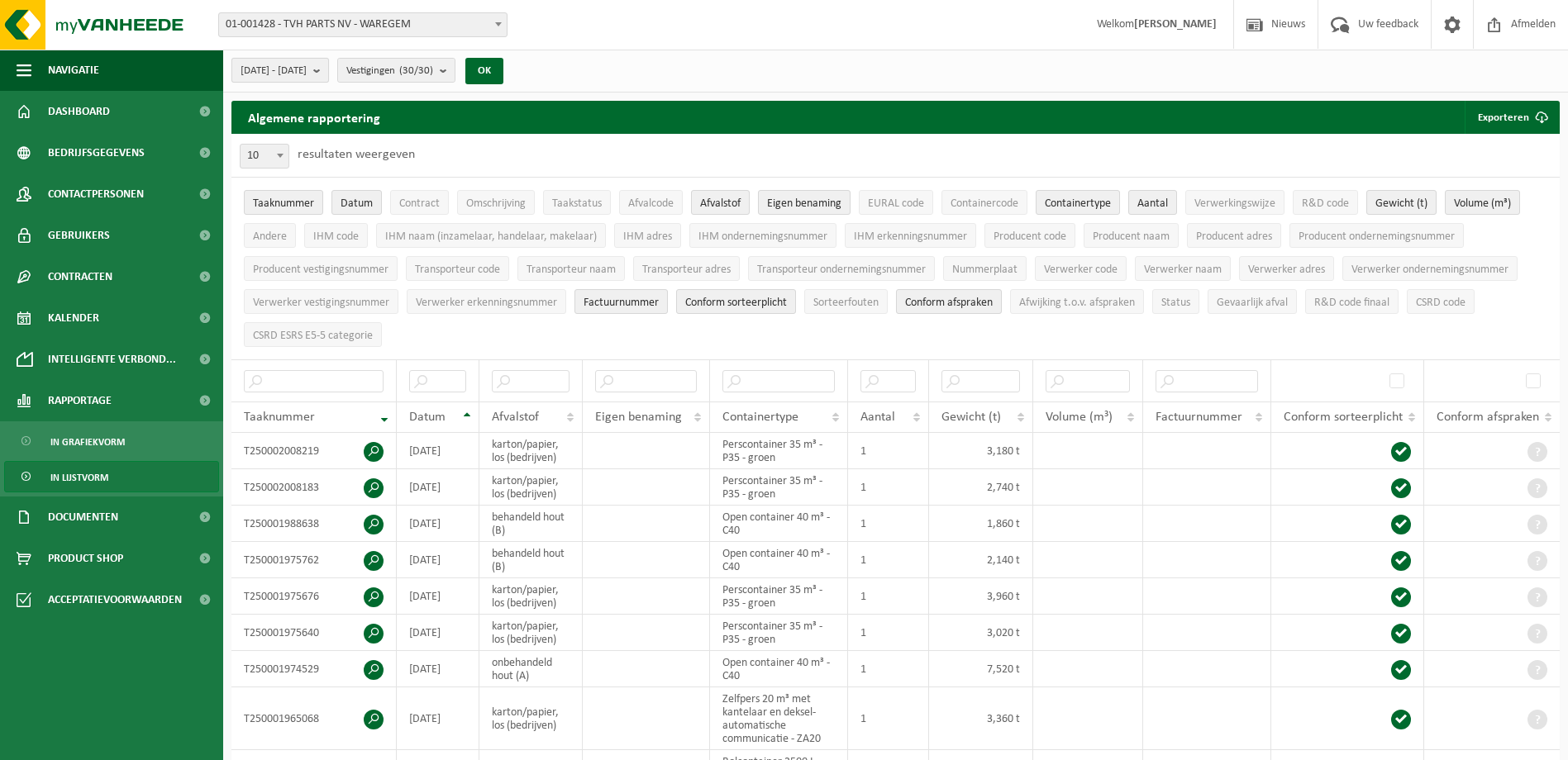 click at bounding box center (321, 70) 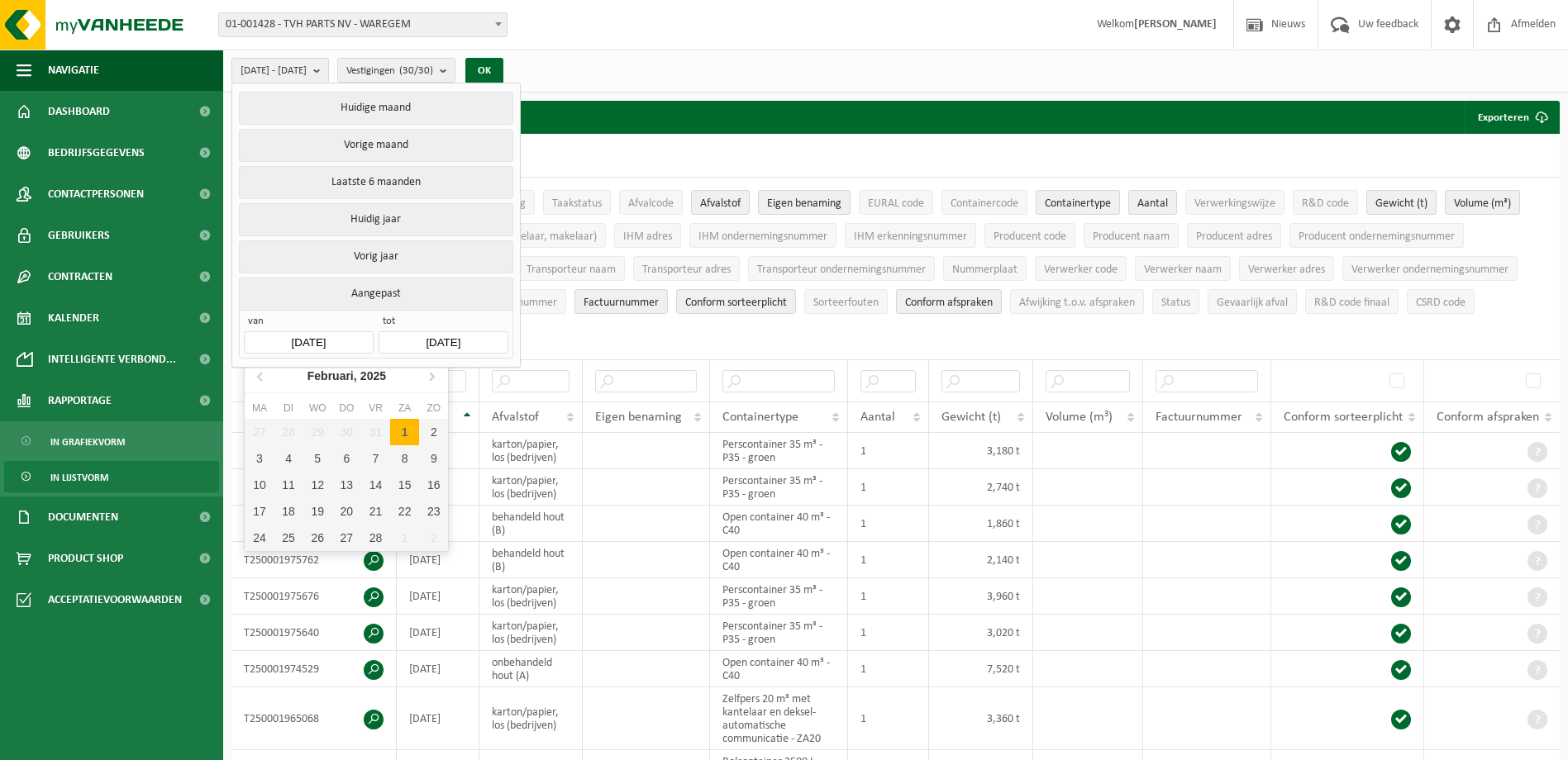 click on "2025-02-01" at bounding box center [308, 342] 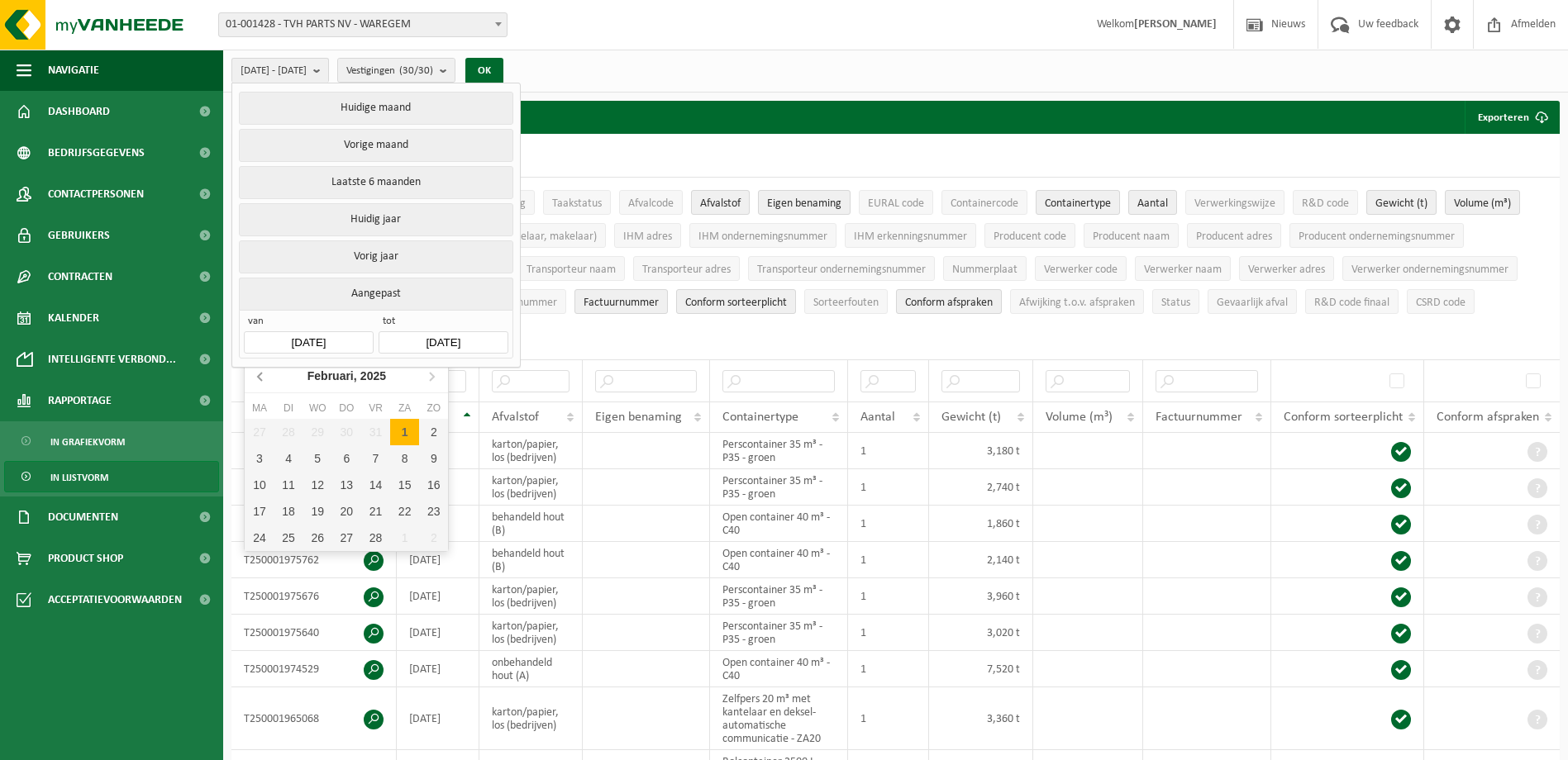 click 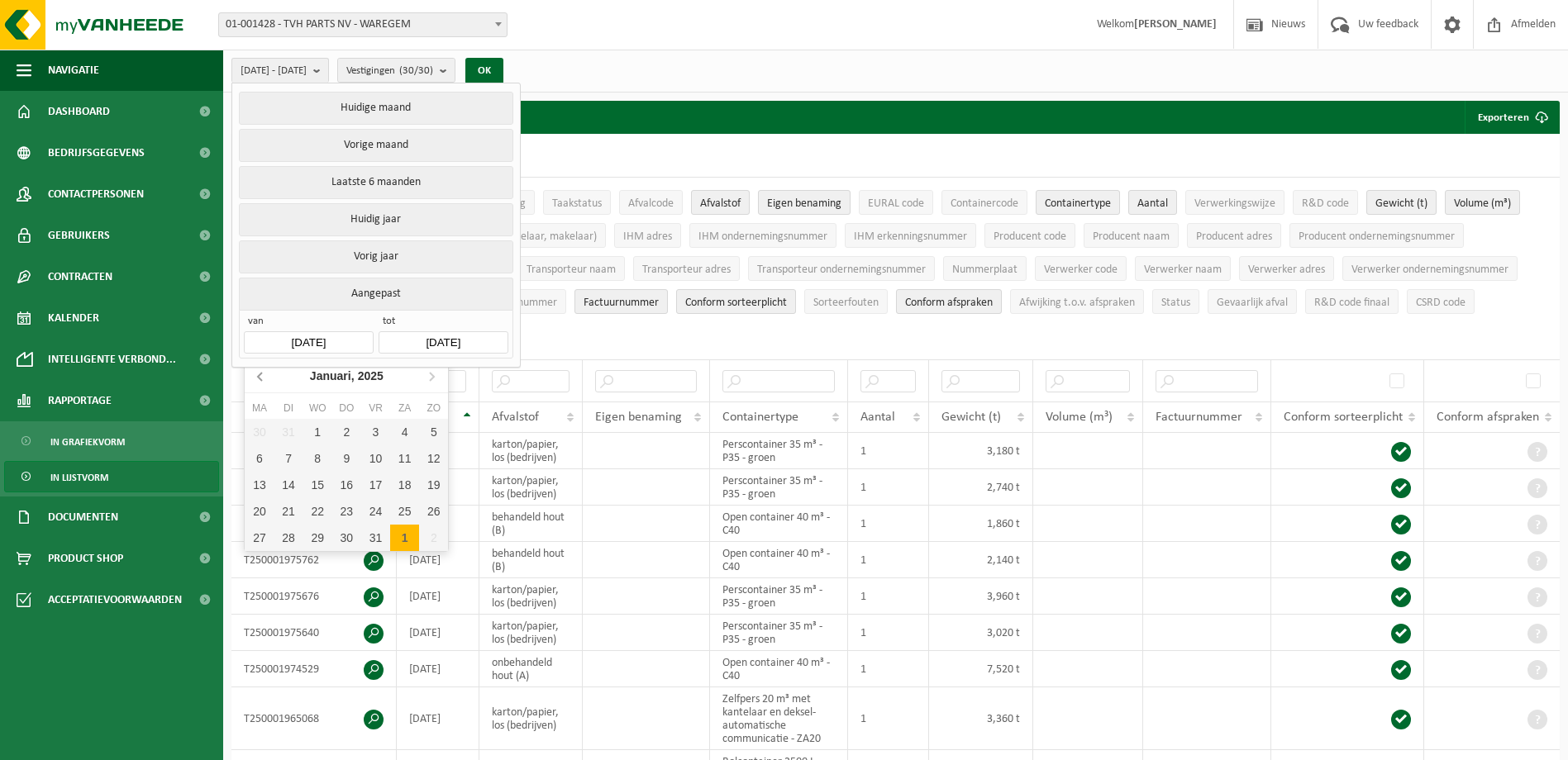 click 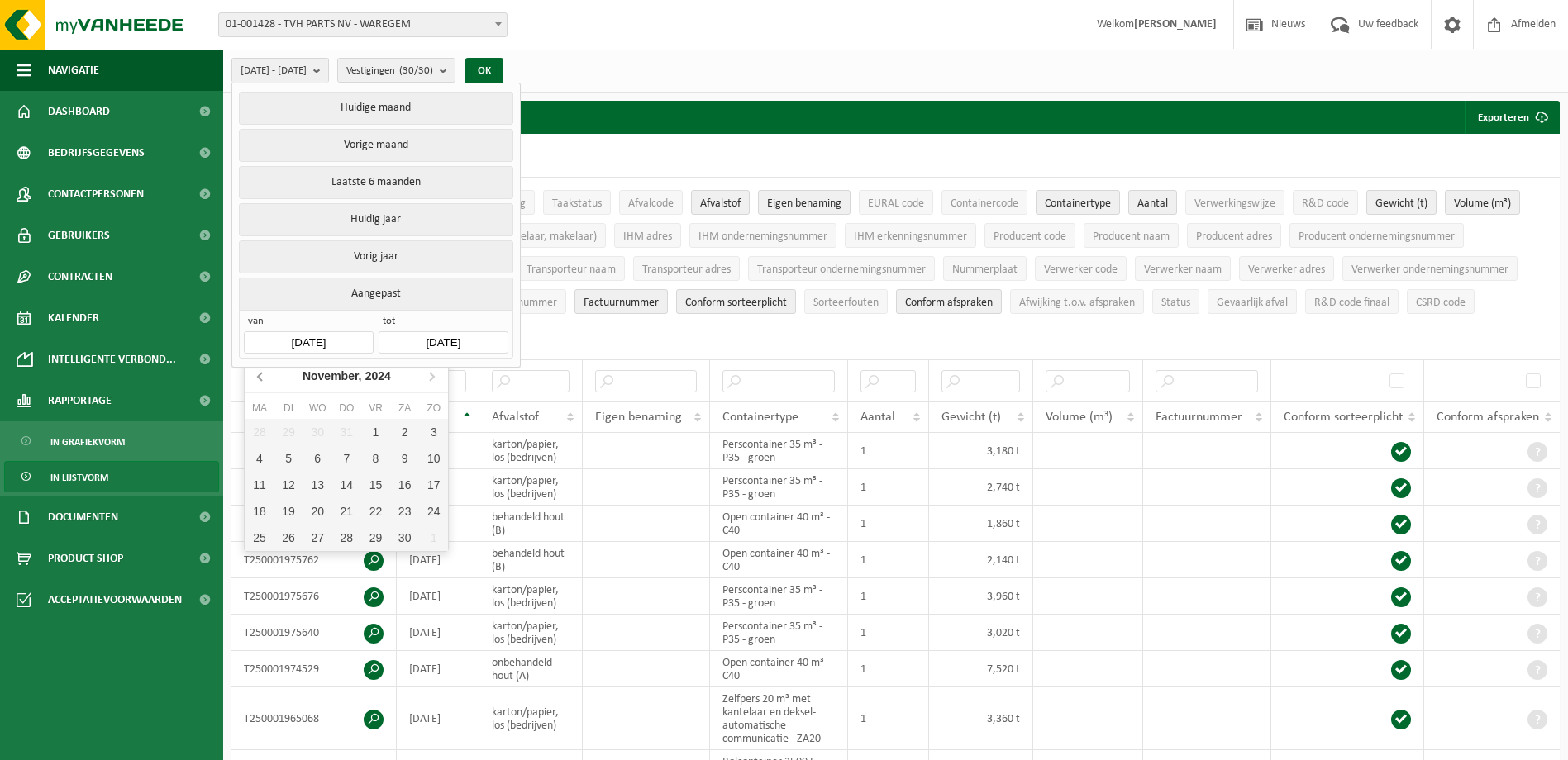 click 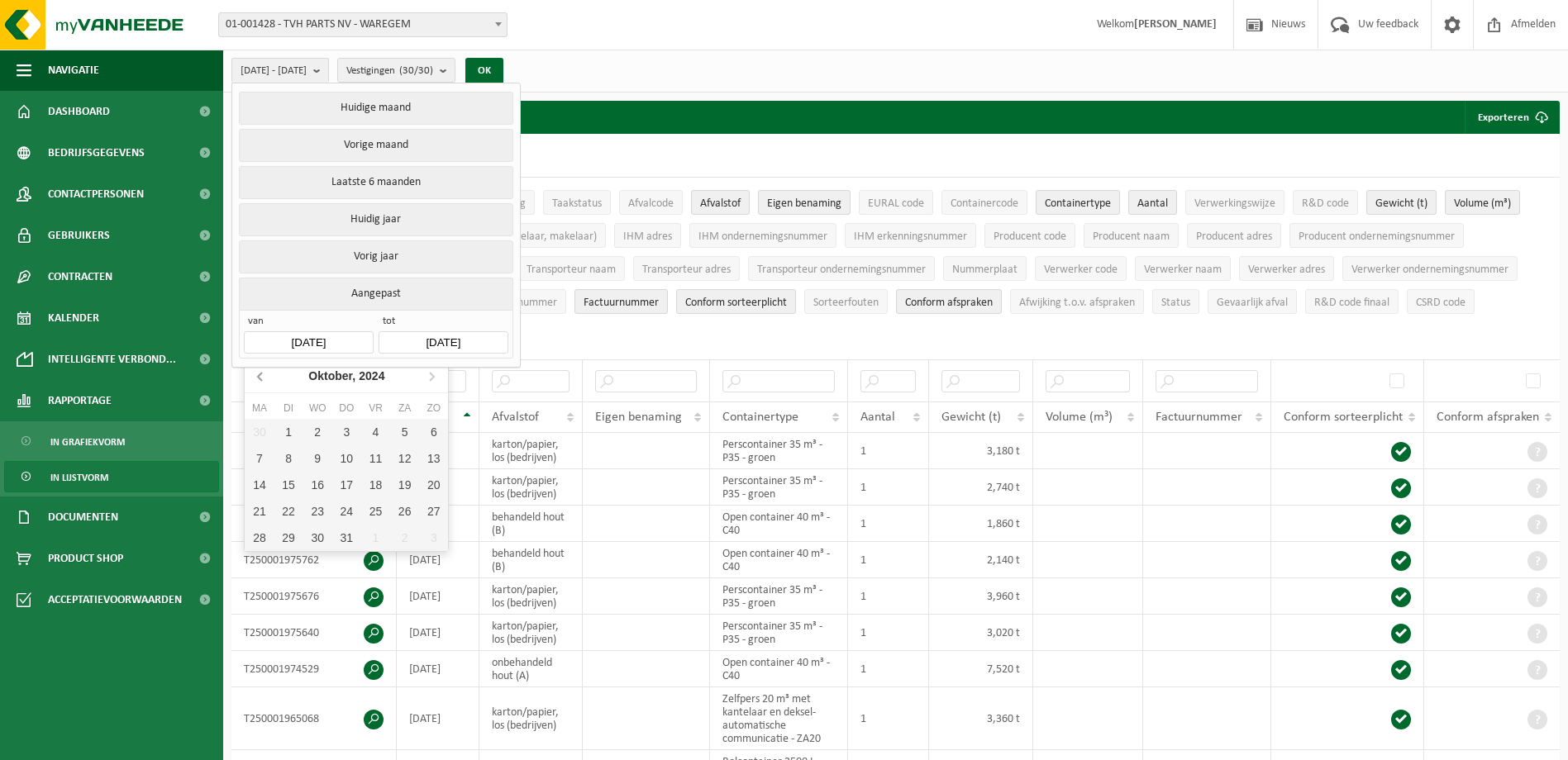 click 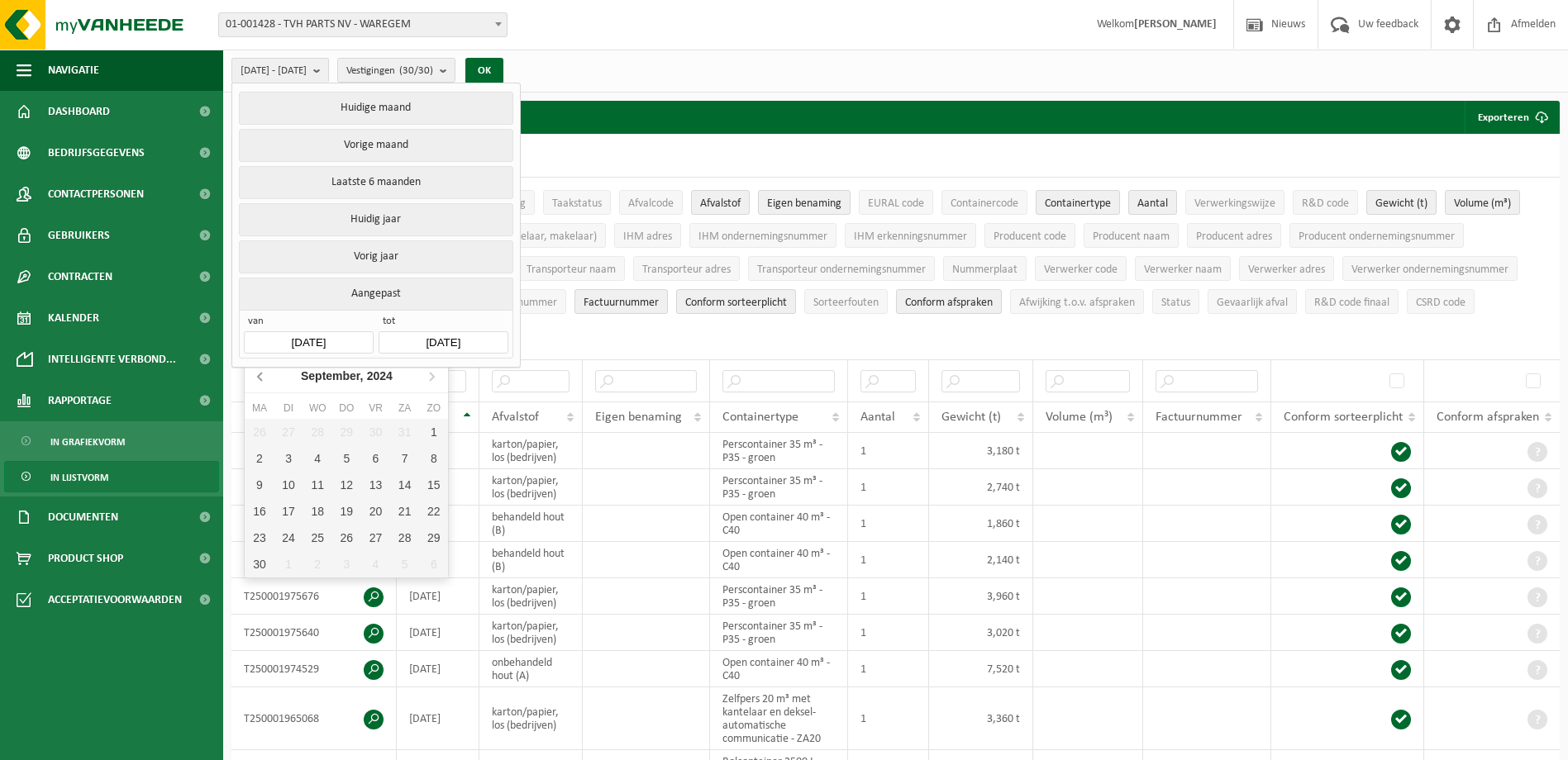 click 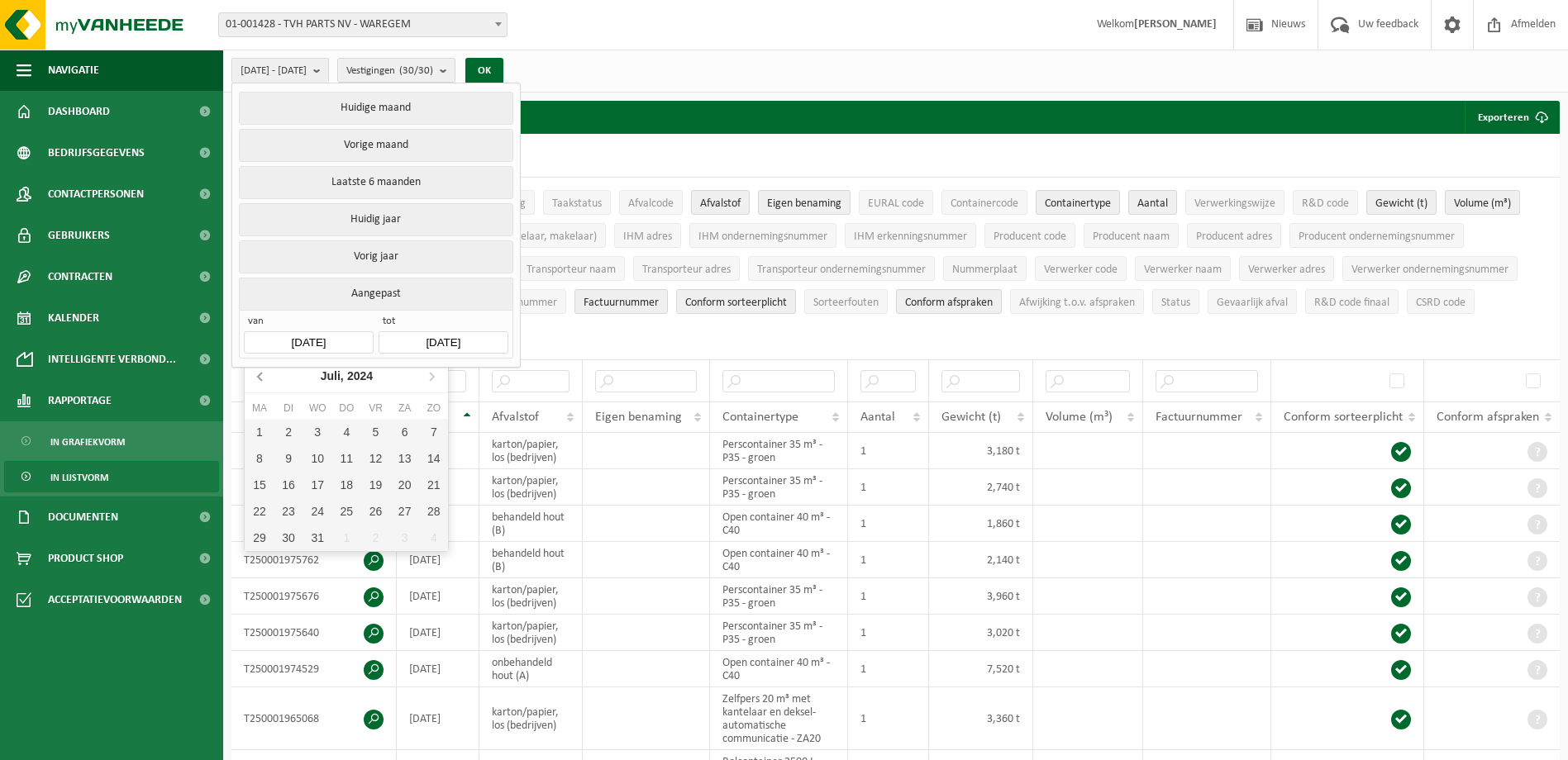 click 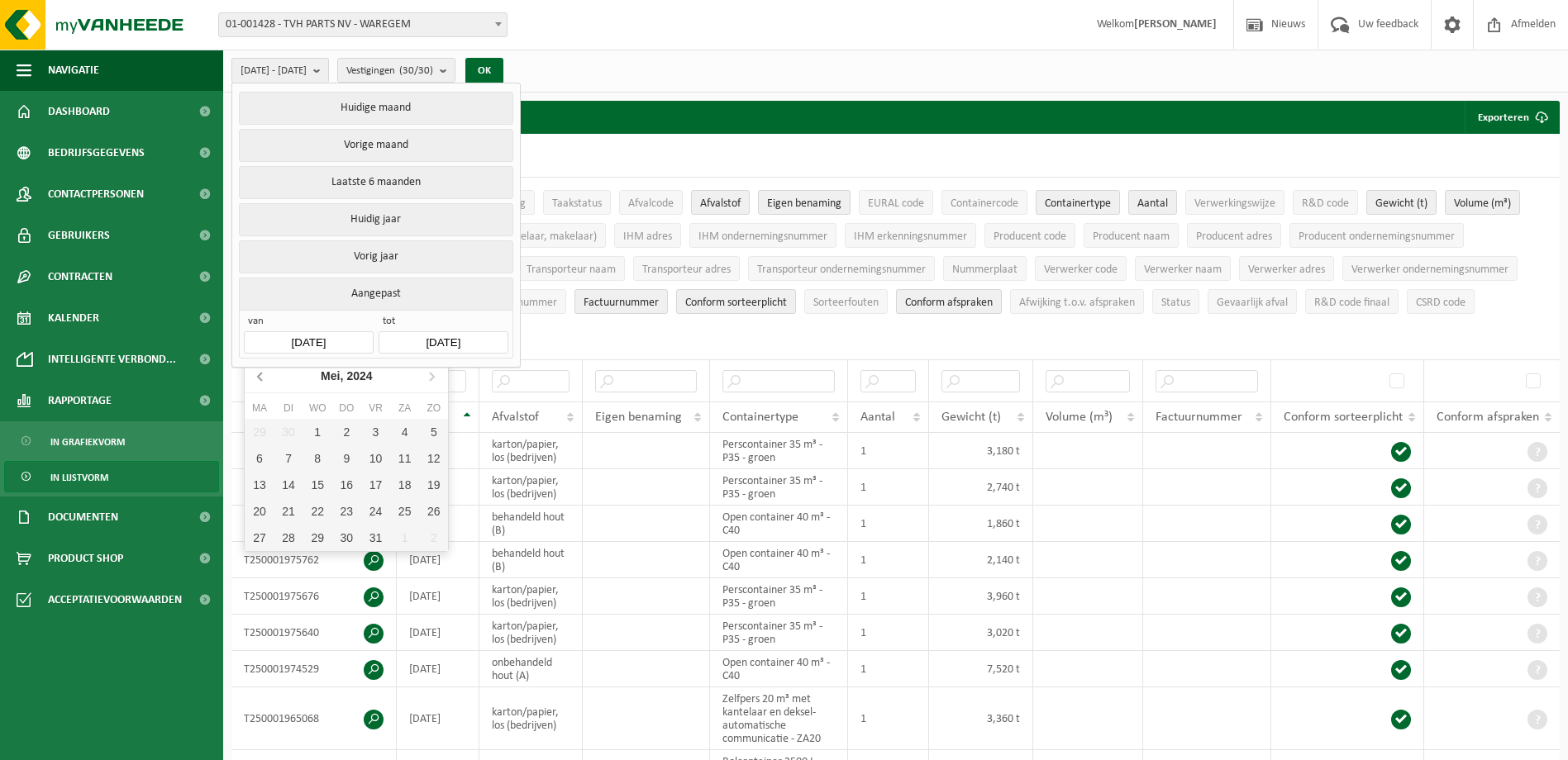 click 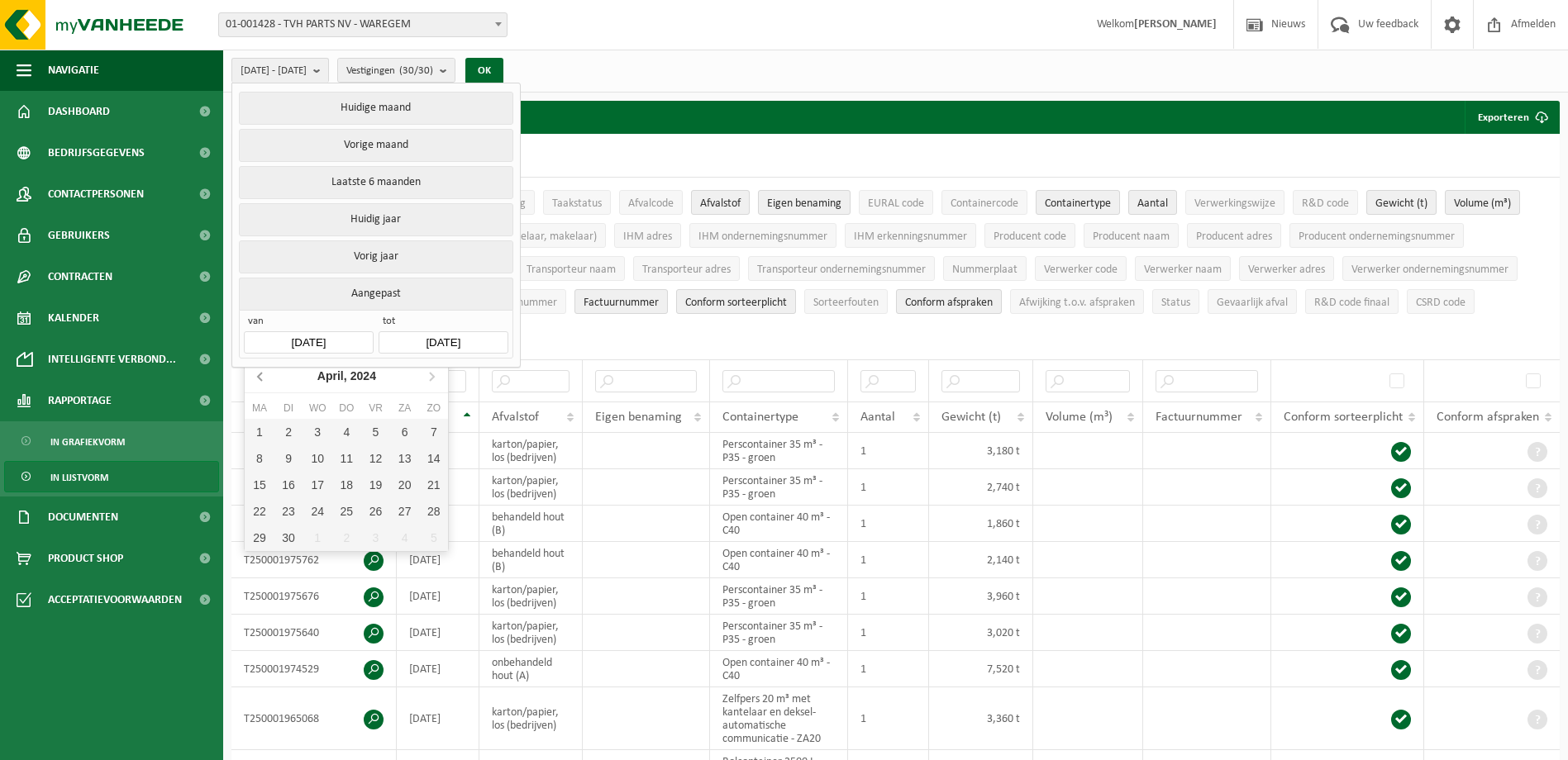 click 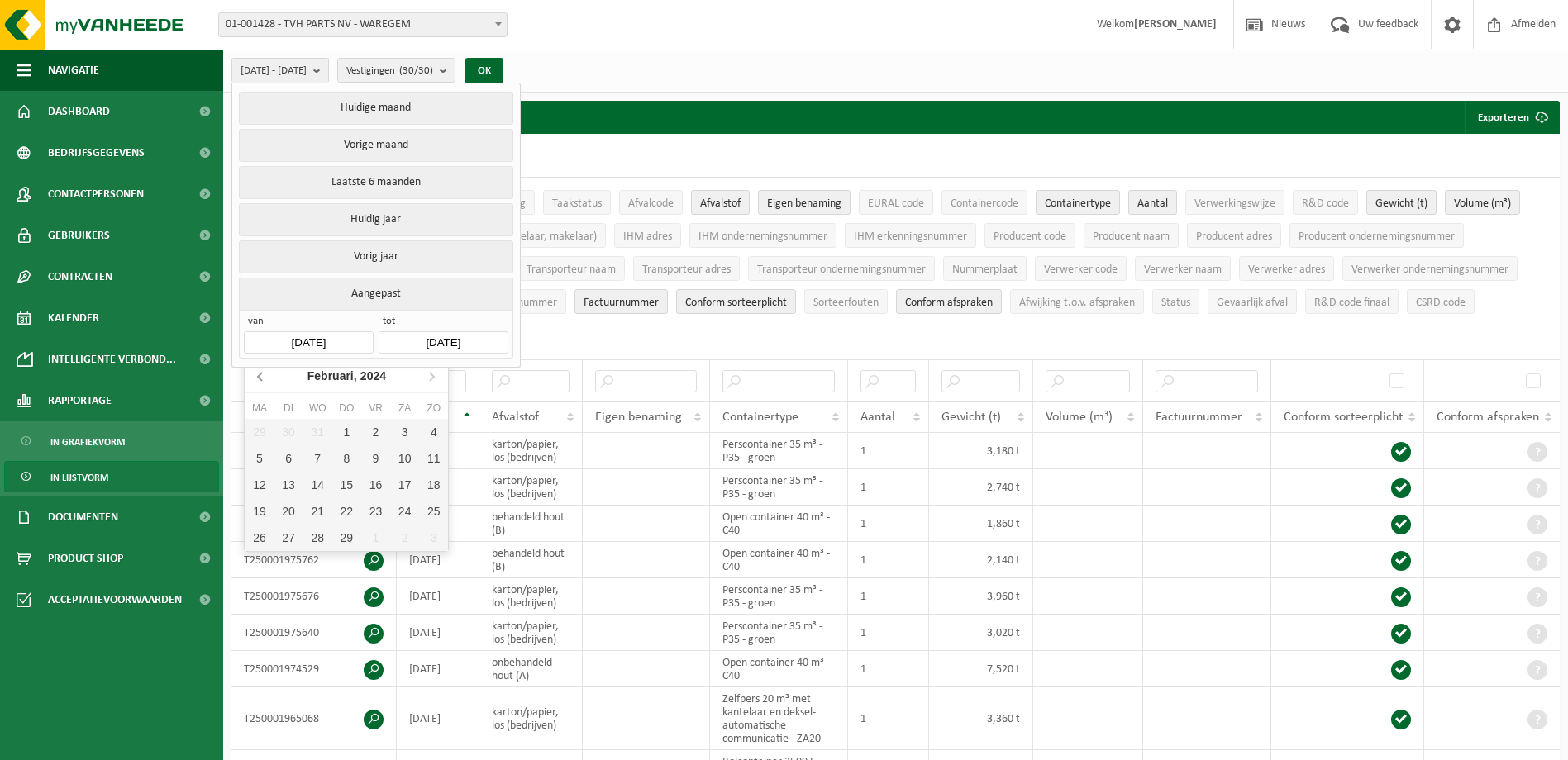 click 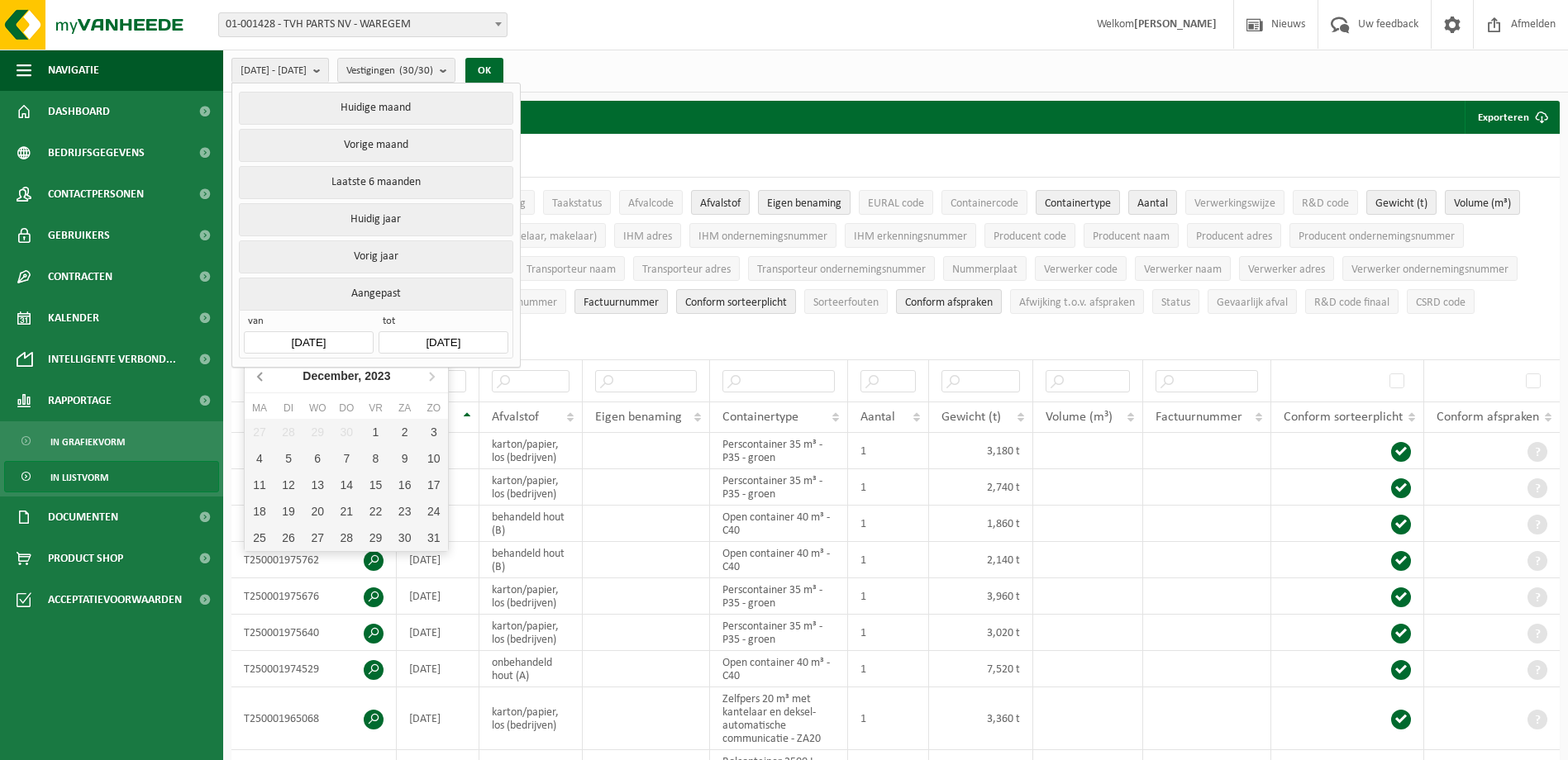 click 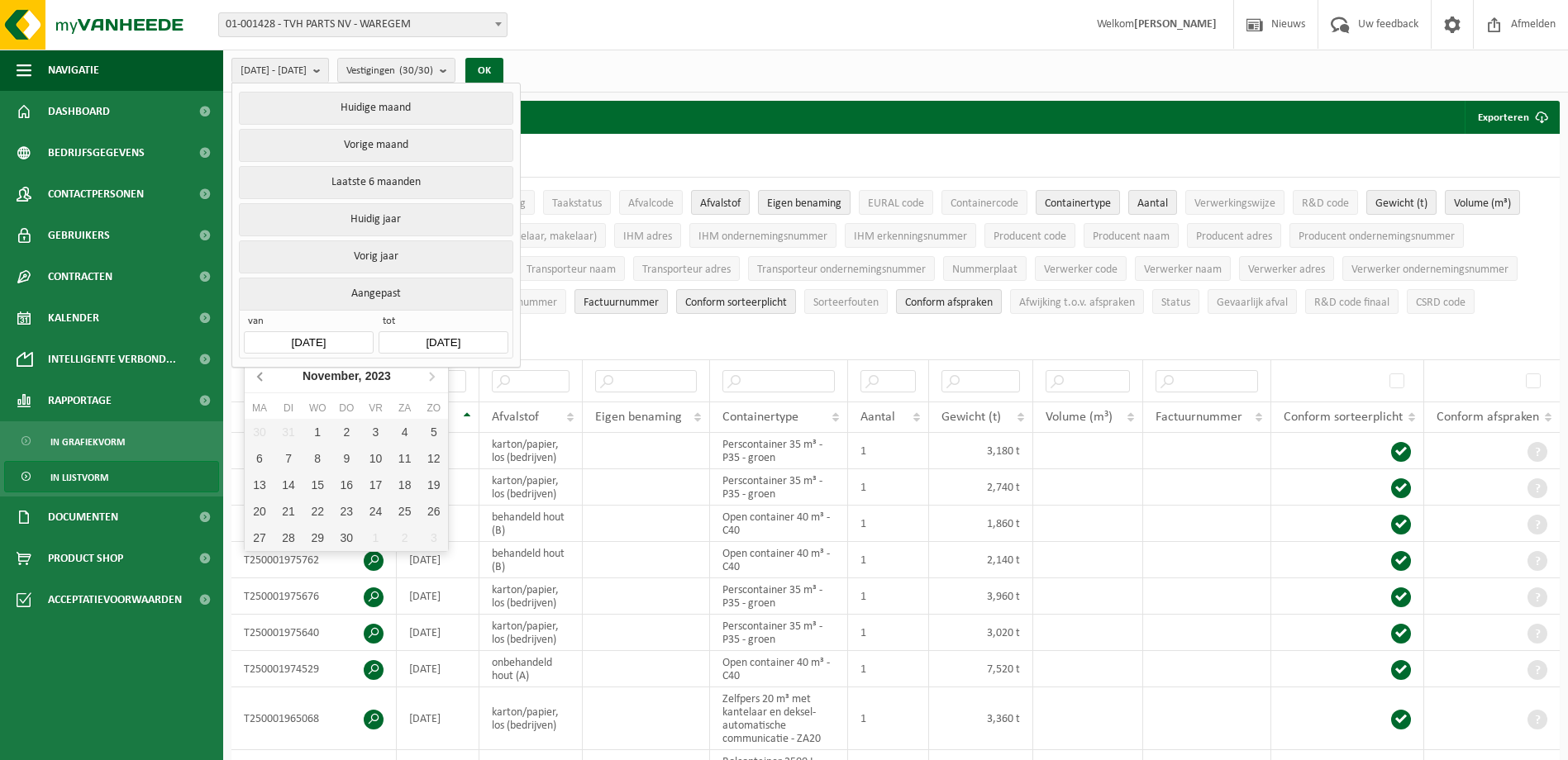 click 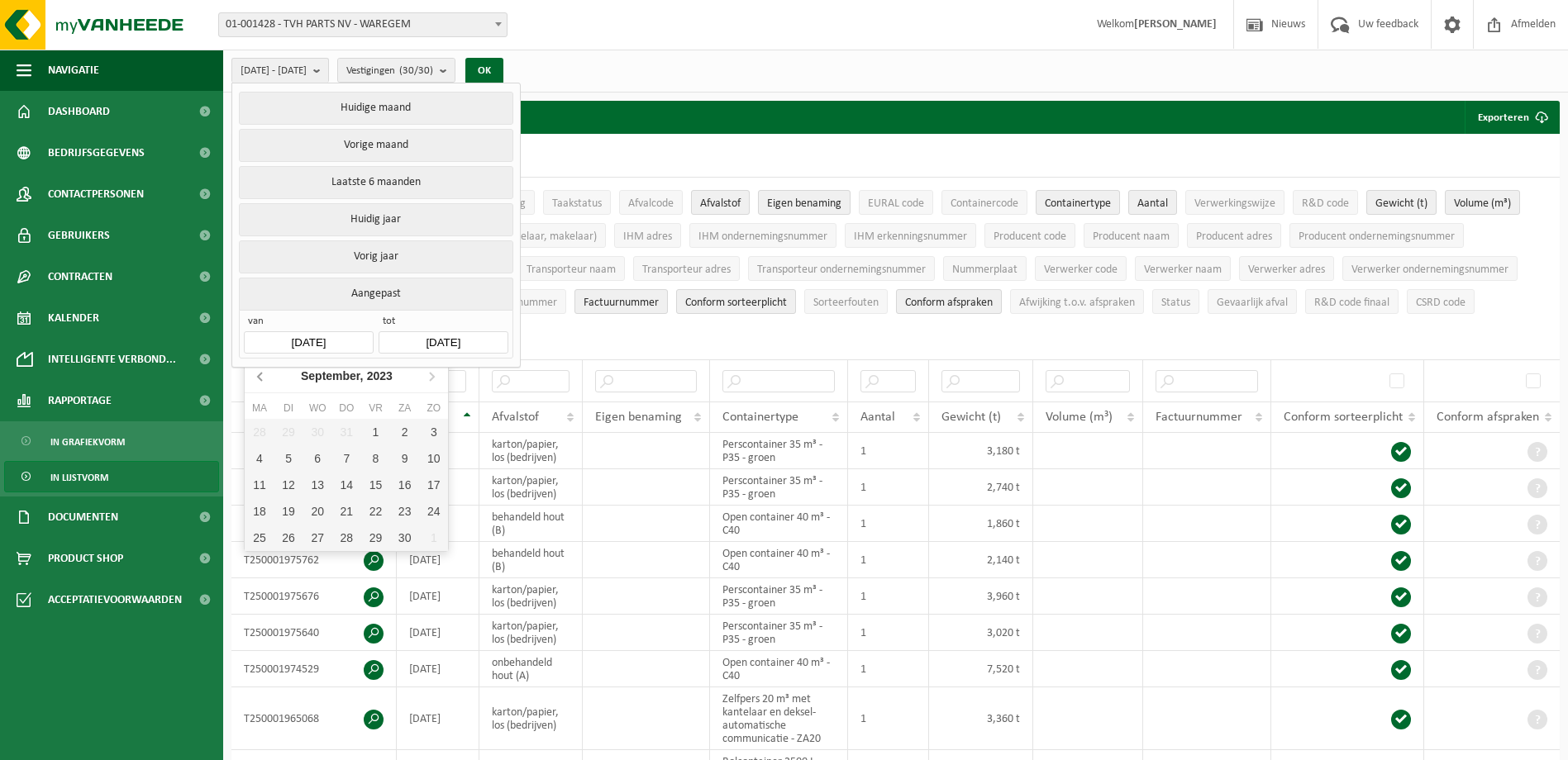click 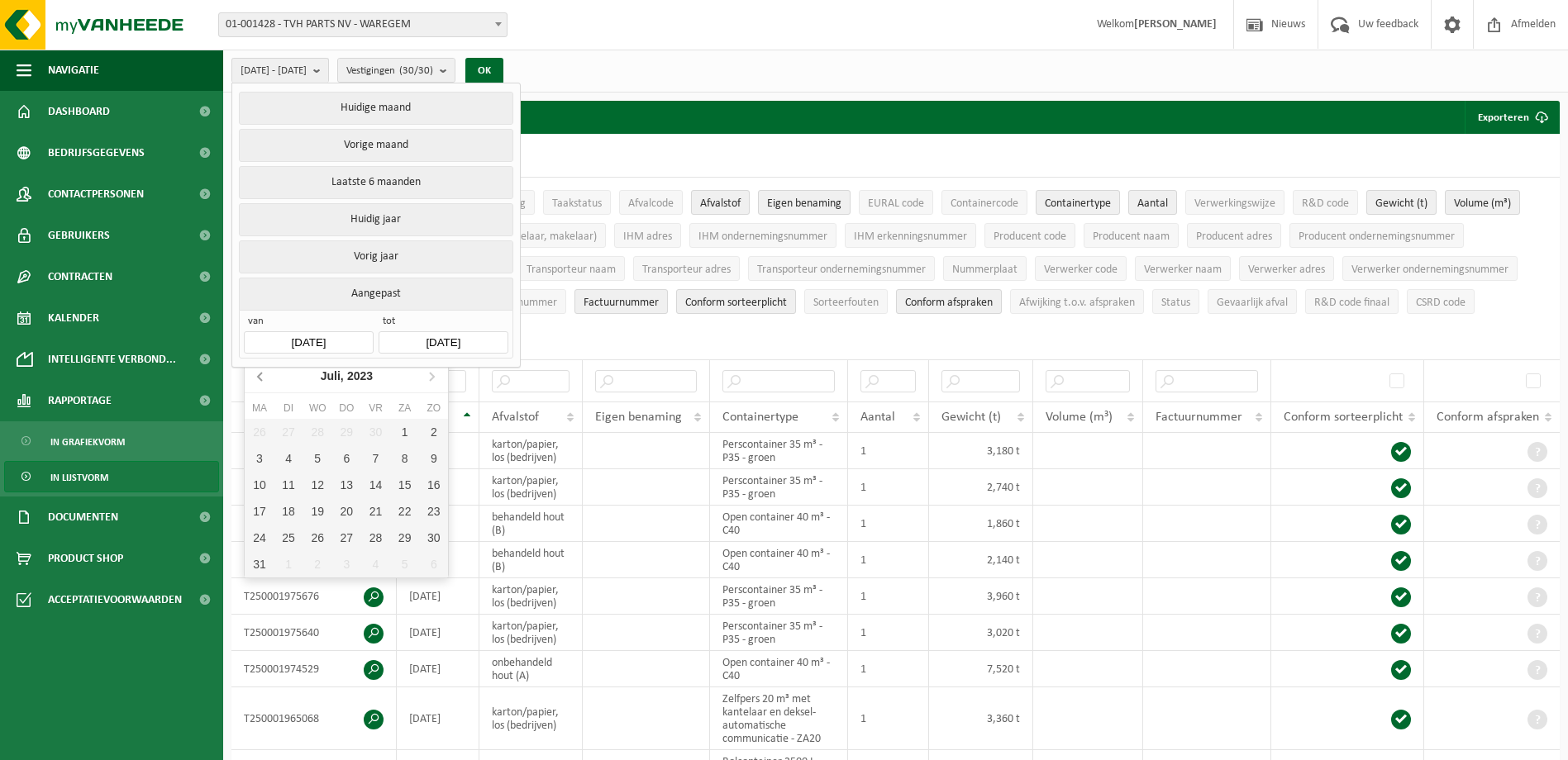 click 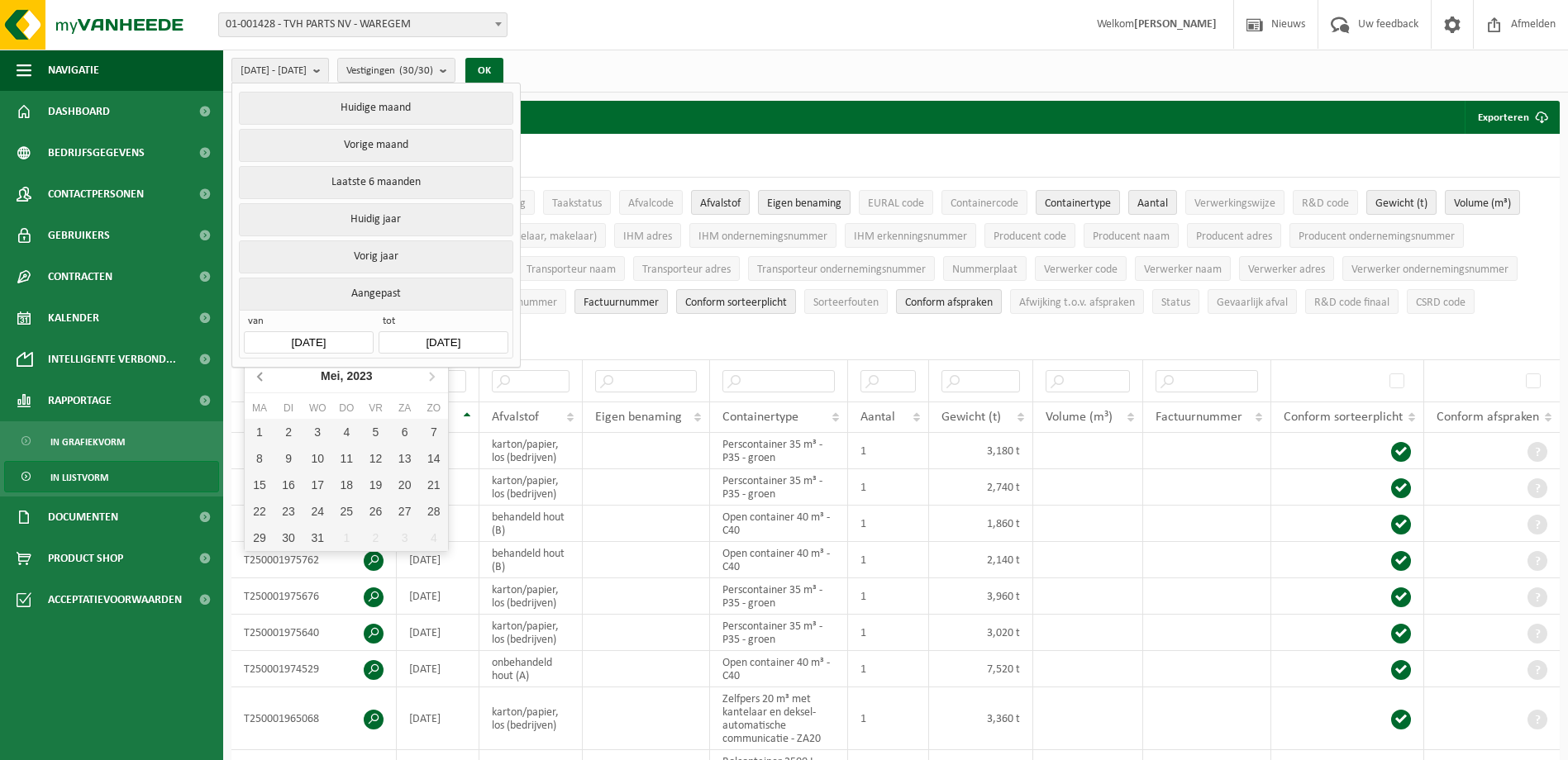 click 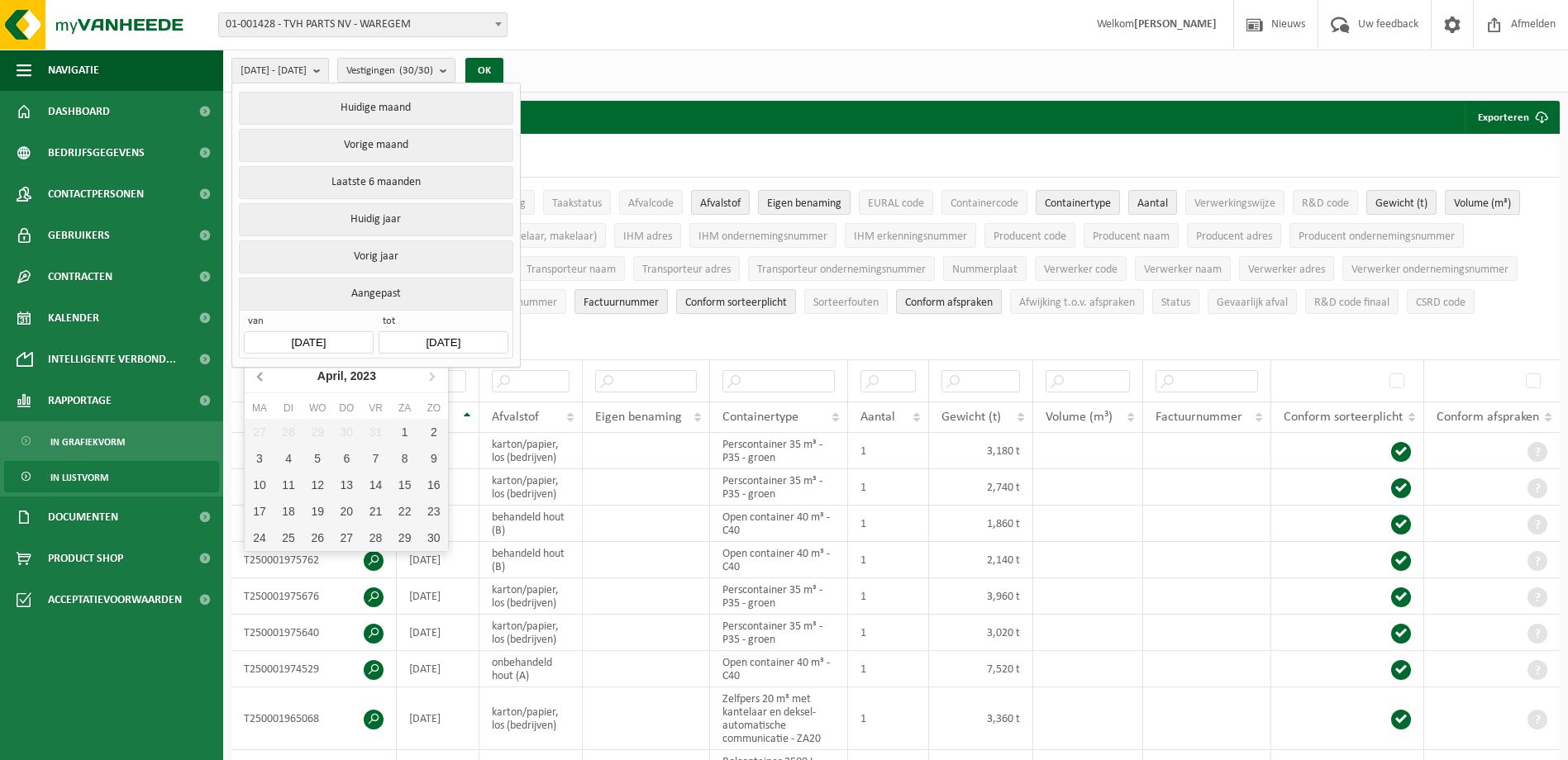 click 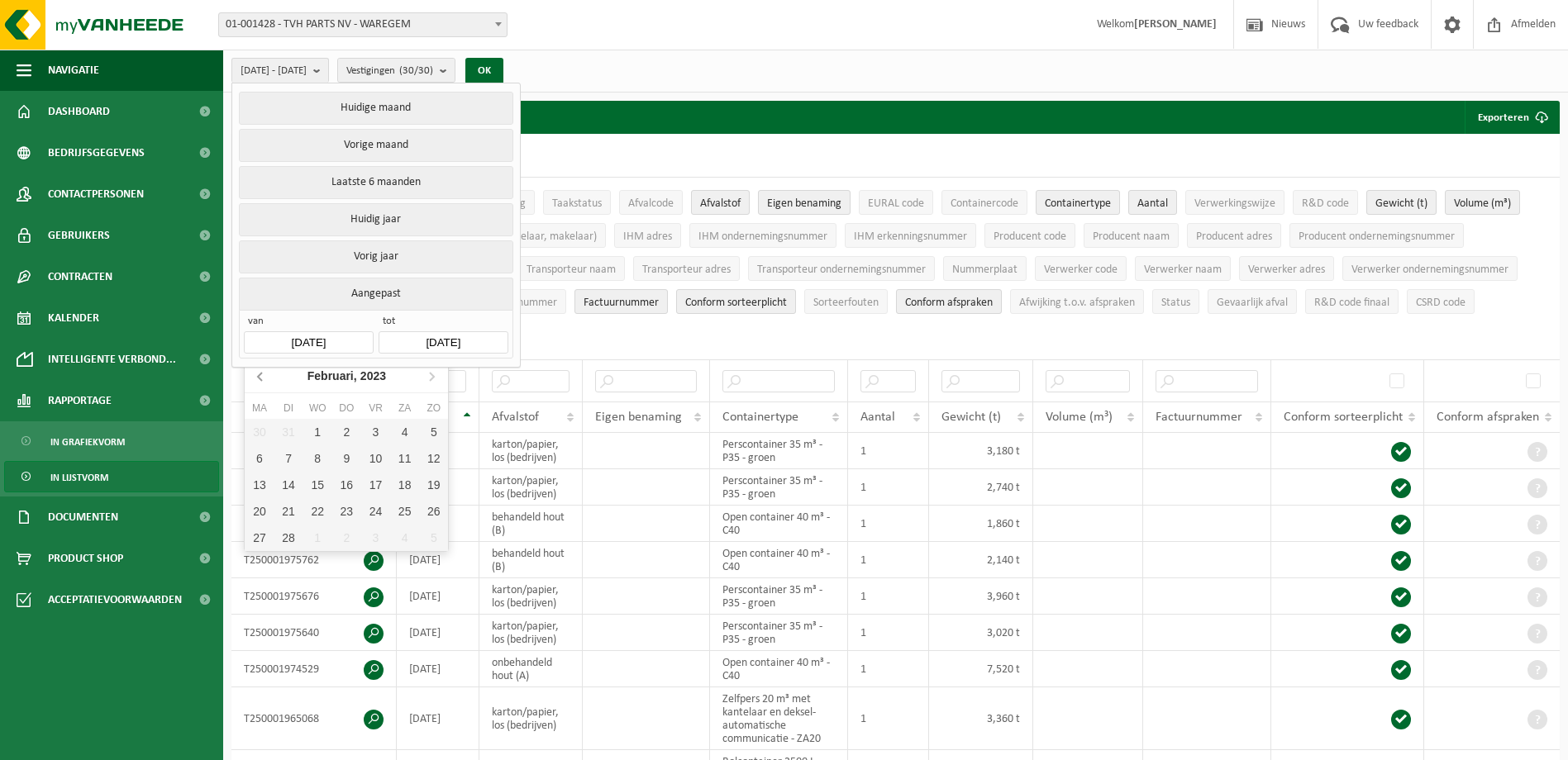 click 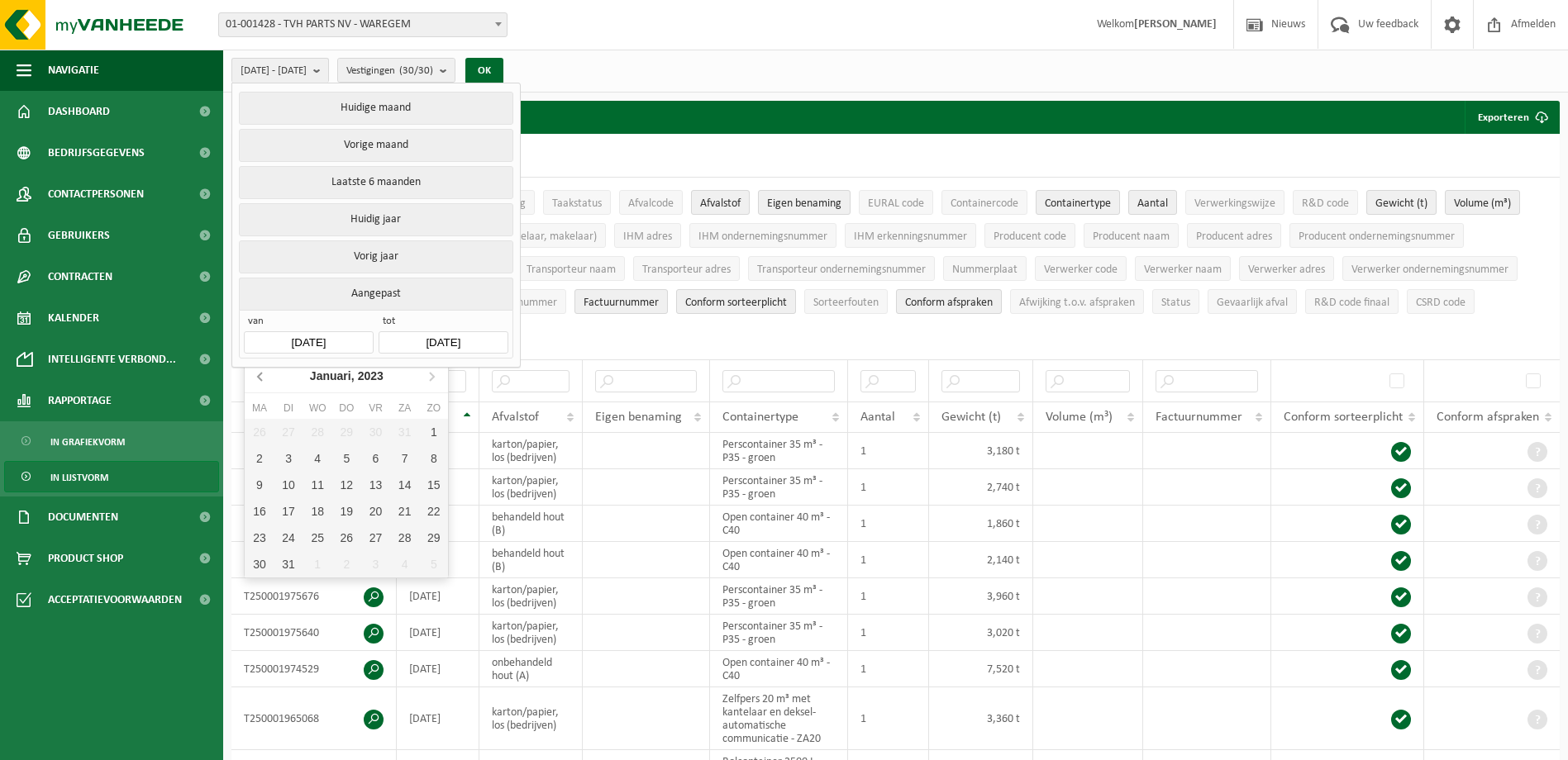 click 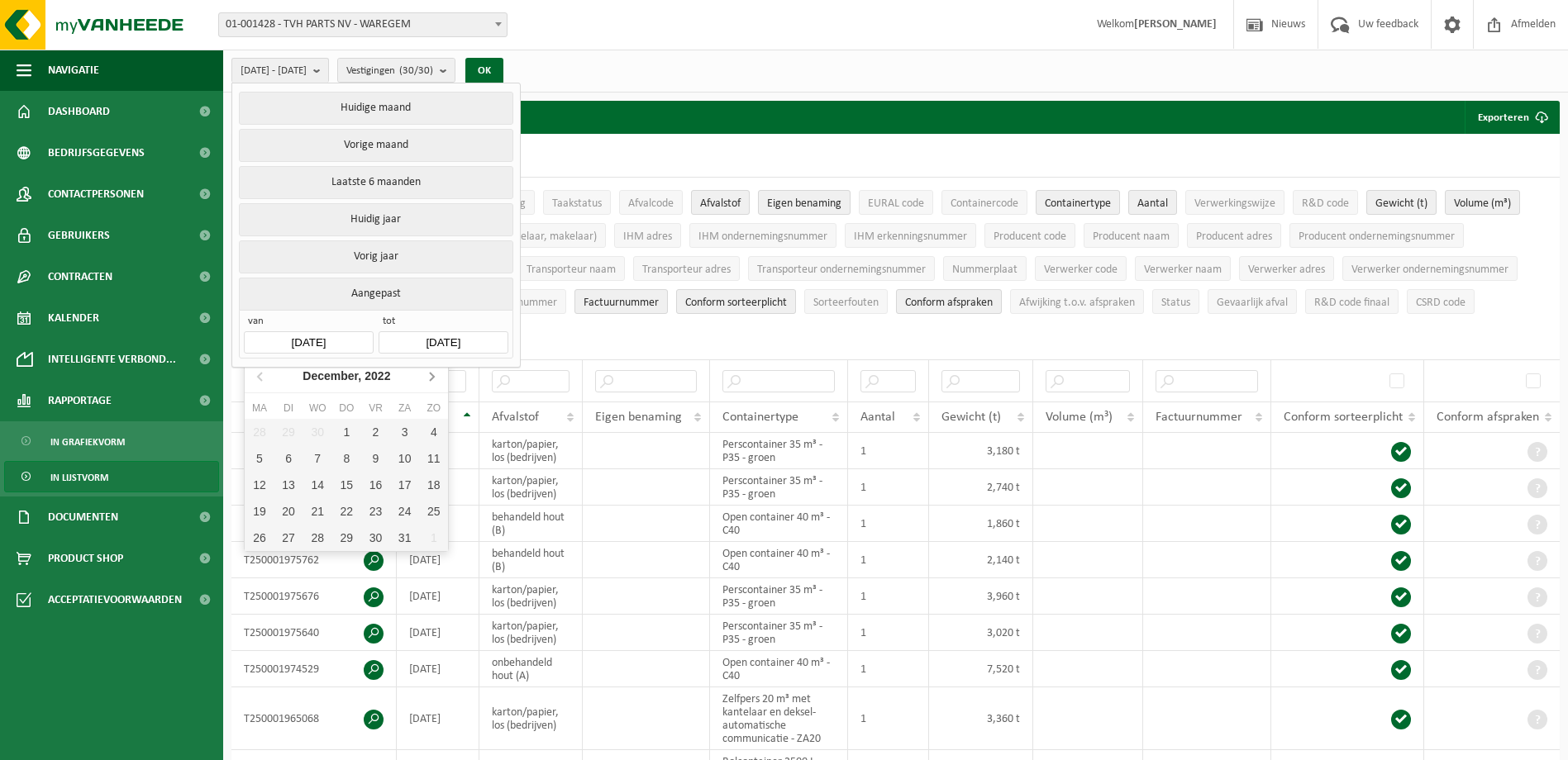 click 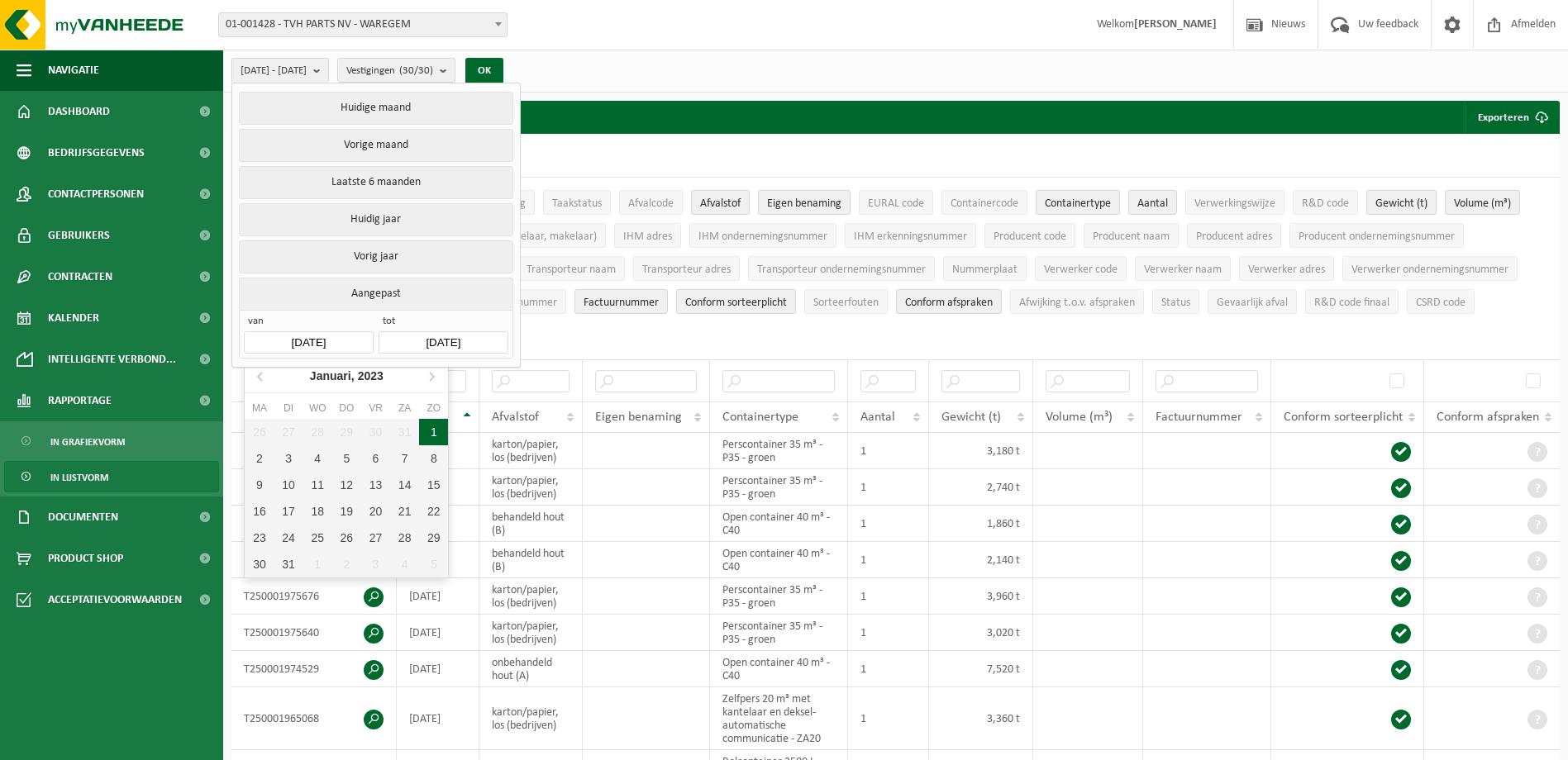 click on "1" at bounding box center (433, 432) 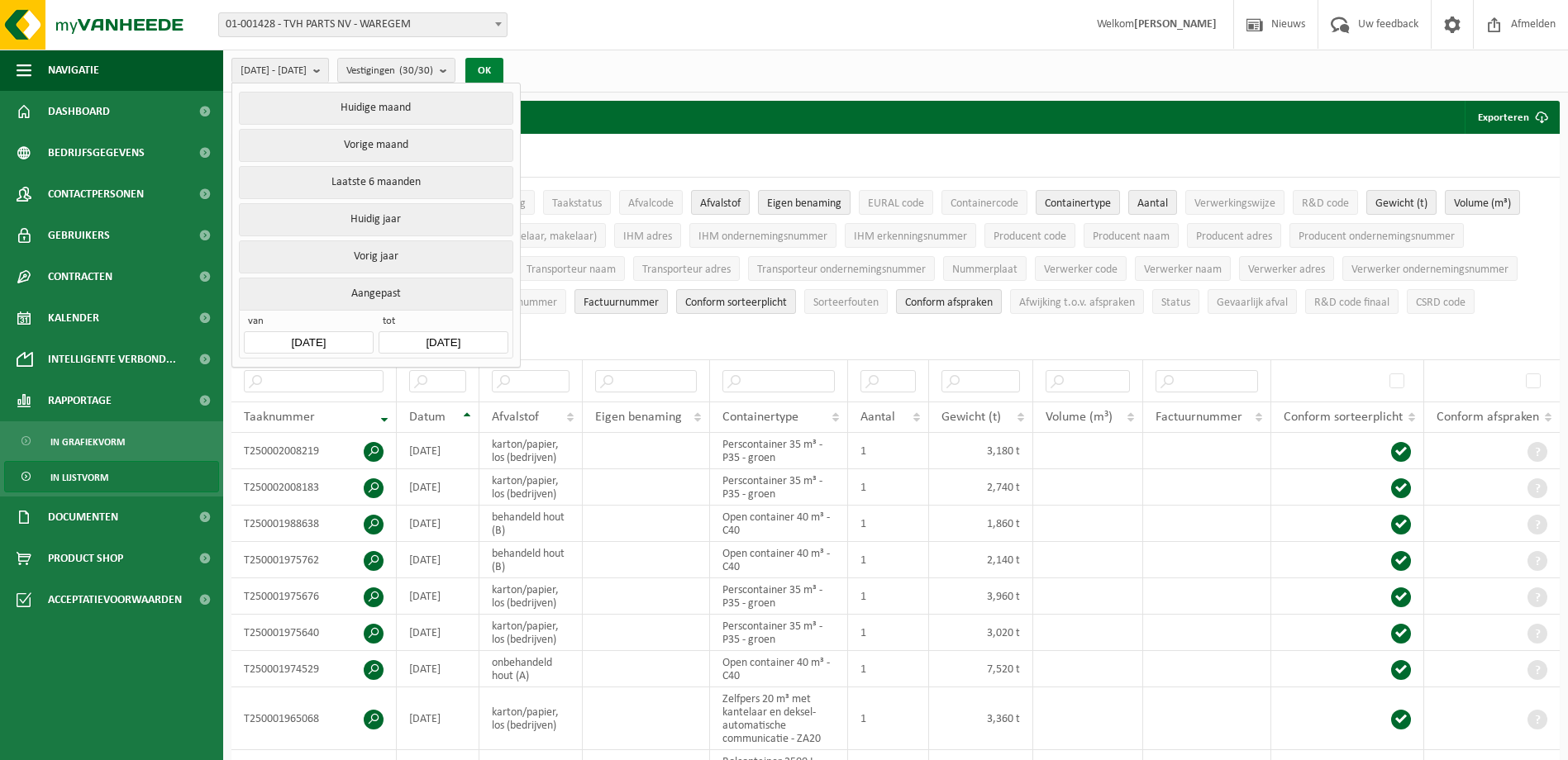 click on "OK" at bounding box center (484, 71) 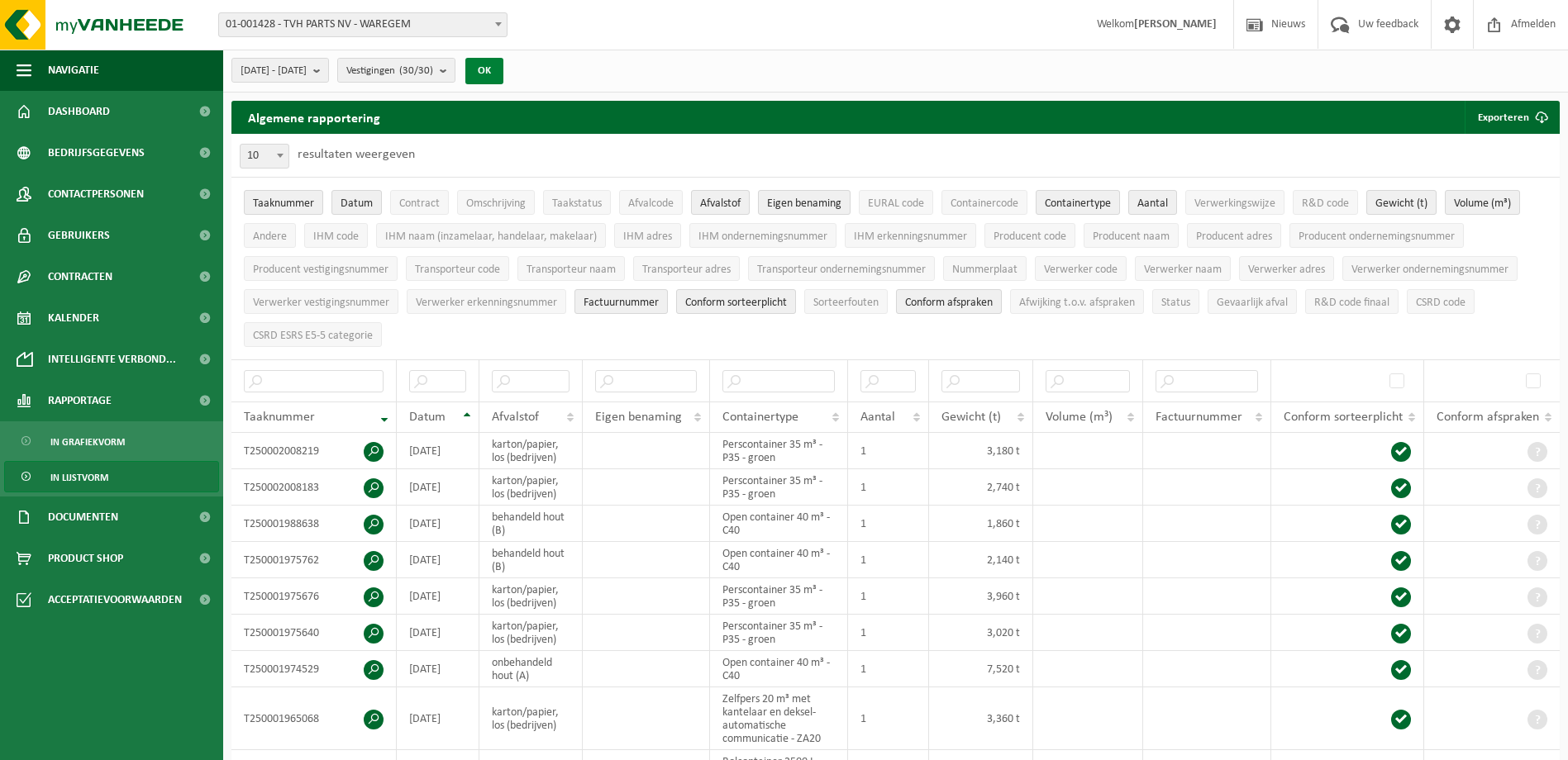 click on "OK" at bounding box center (484, 71) 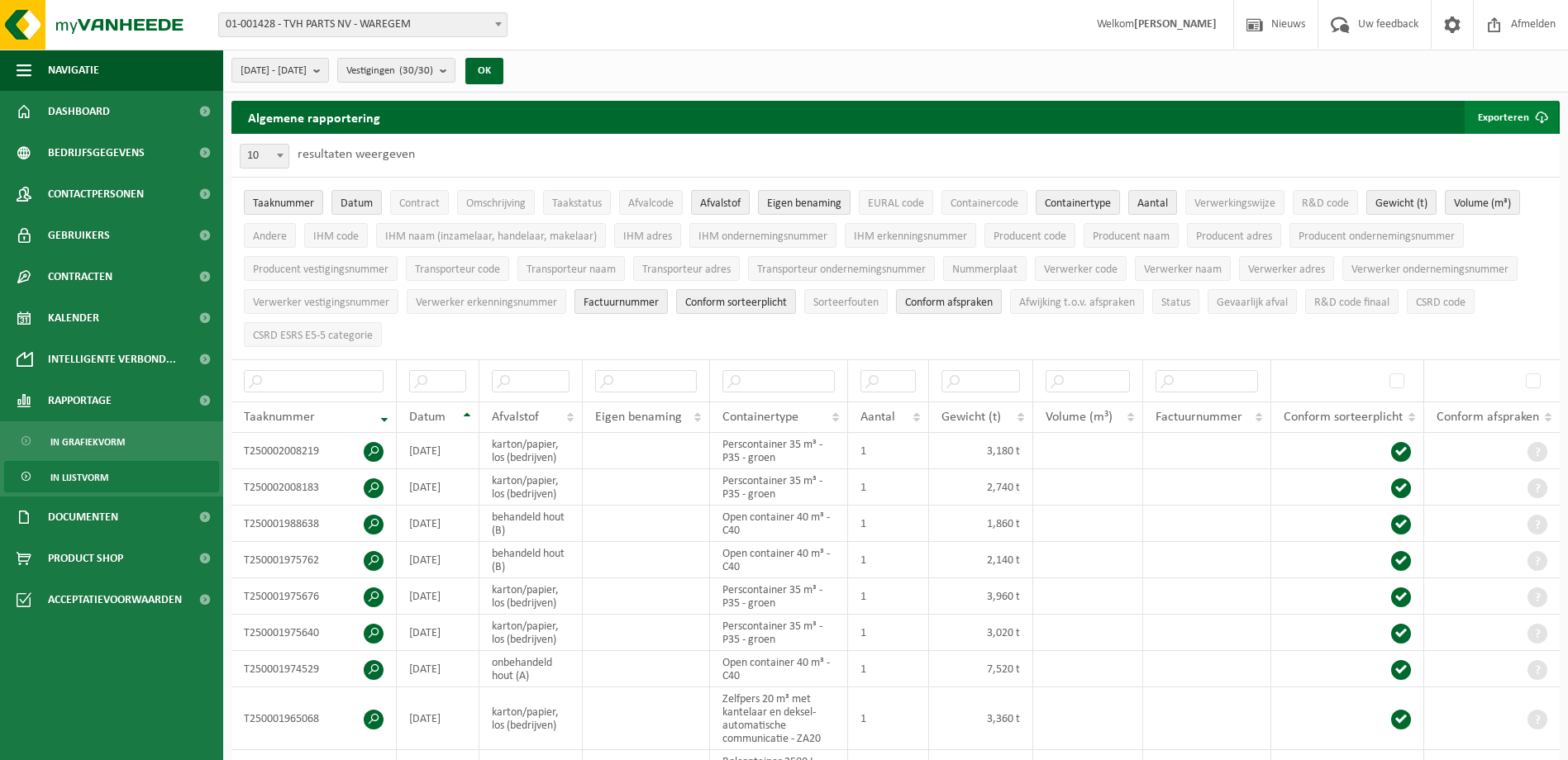 click on "Exporteren" at bounding box center (1511, 117) 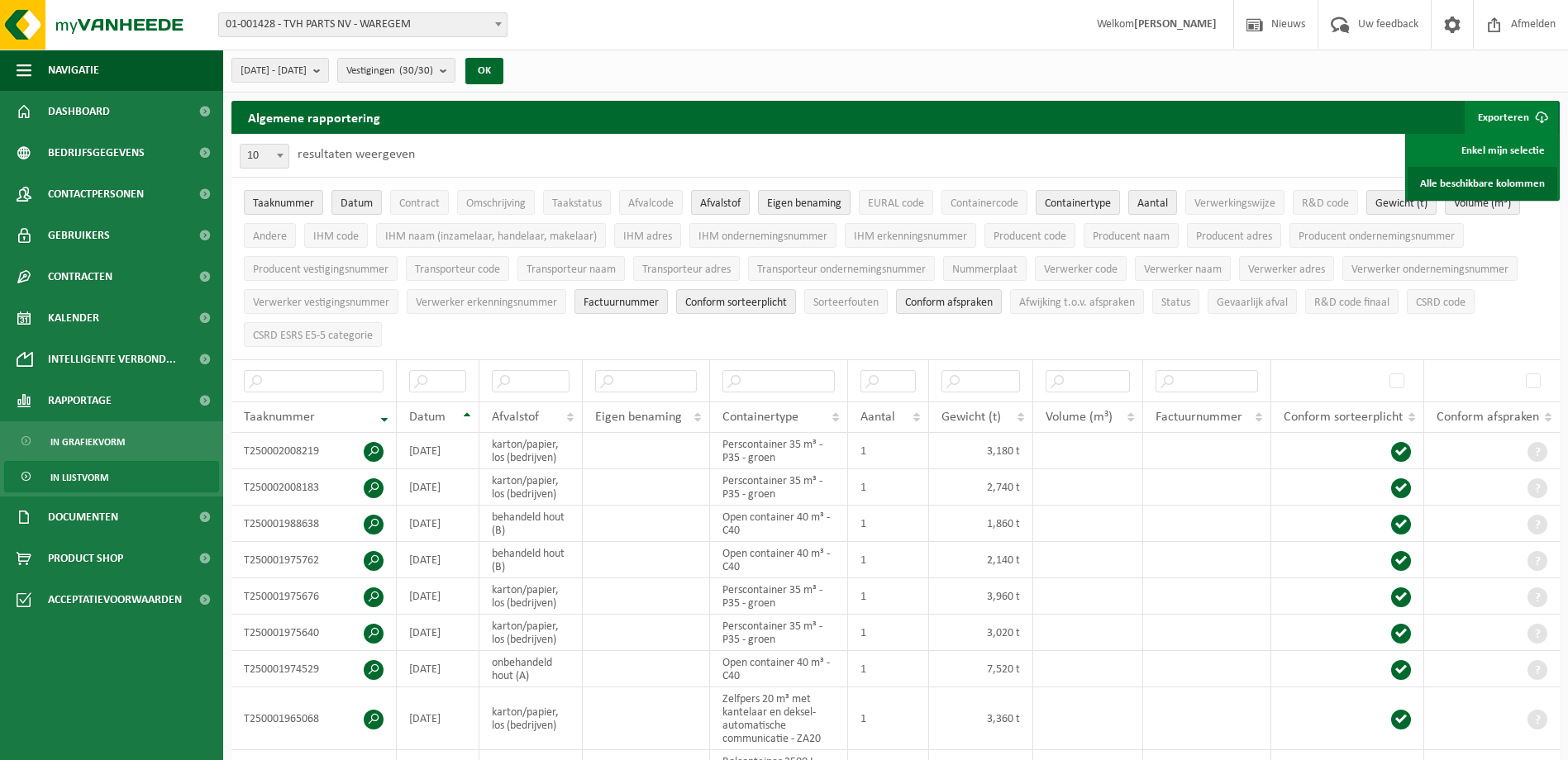 click on "Alle beschikbare kolommen" at bounding box center [1482, 183] 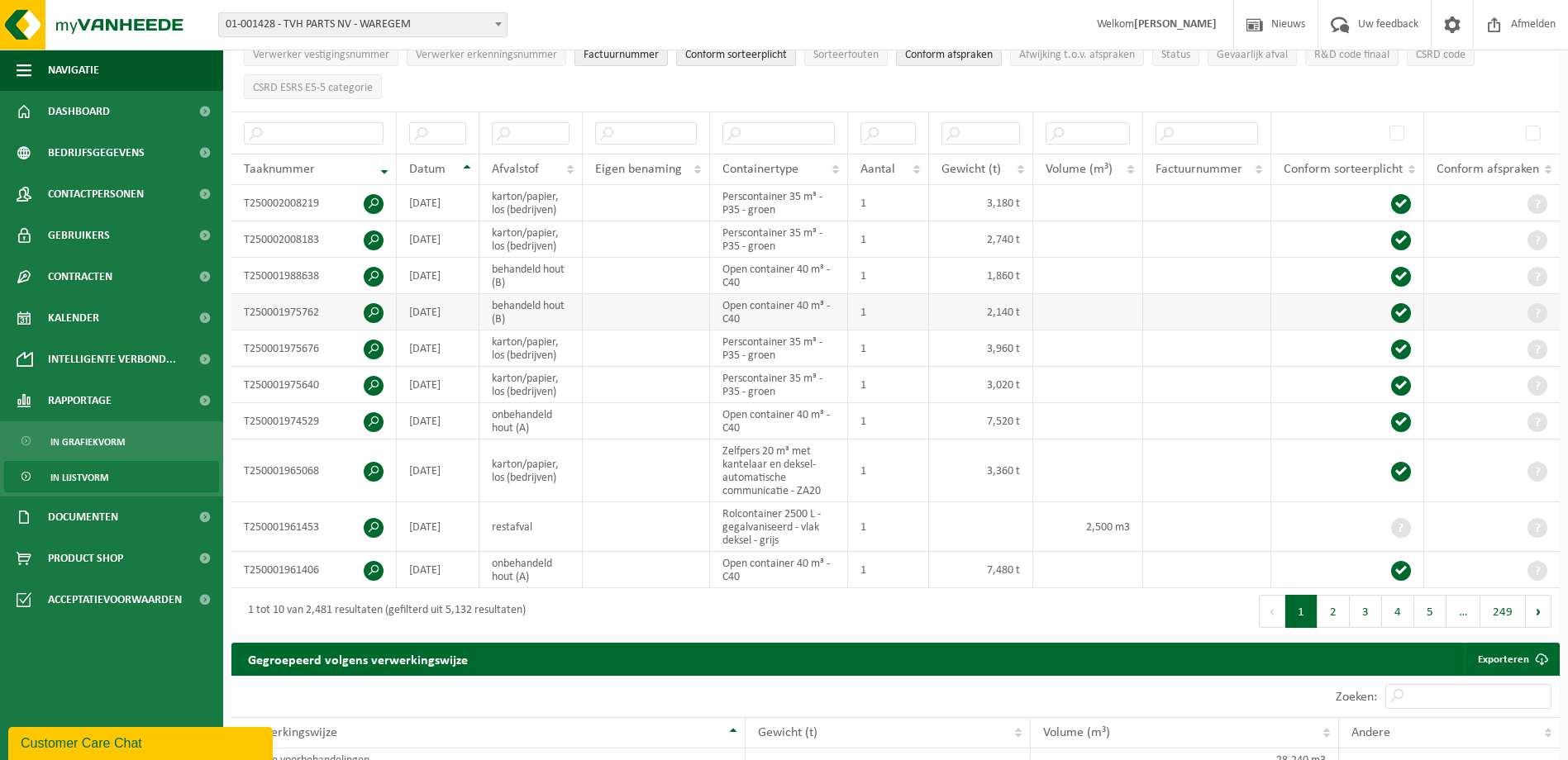 scroll, scrollTop: 0, scrollLeft: 0, axis: both 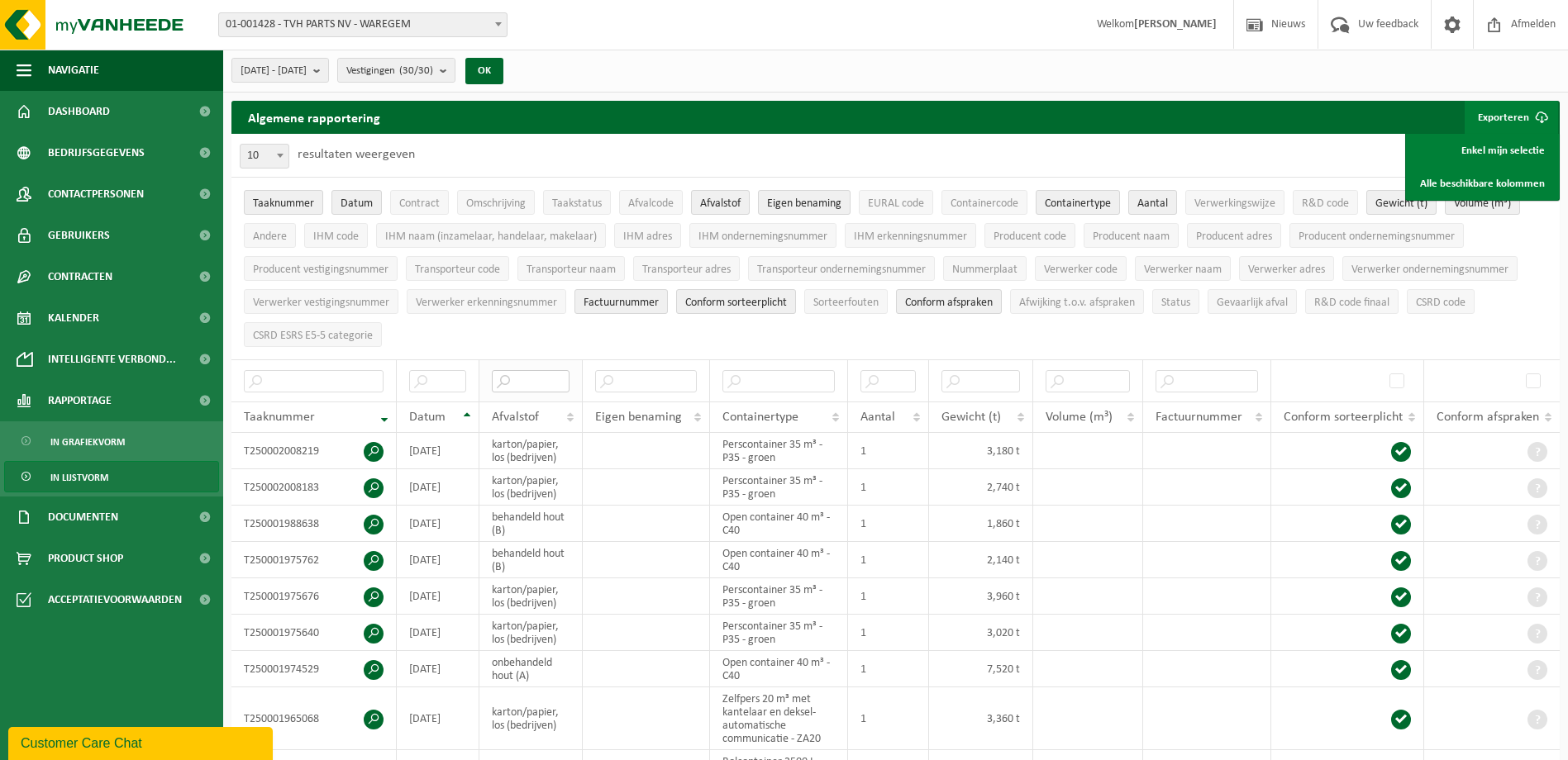 click at bounding box center (531, 381) 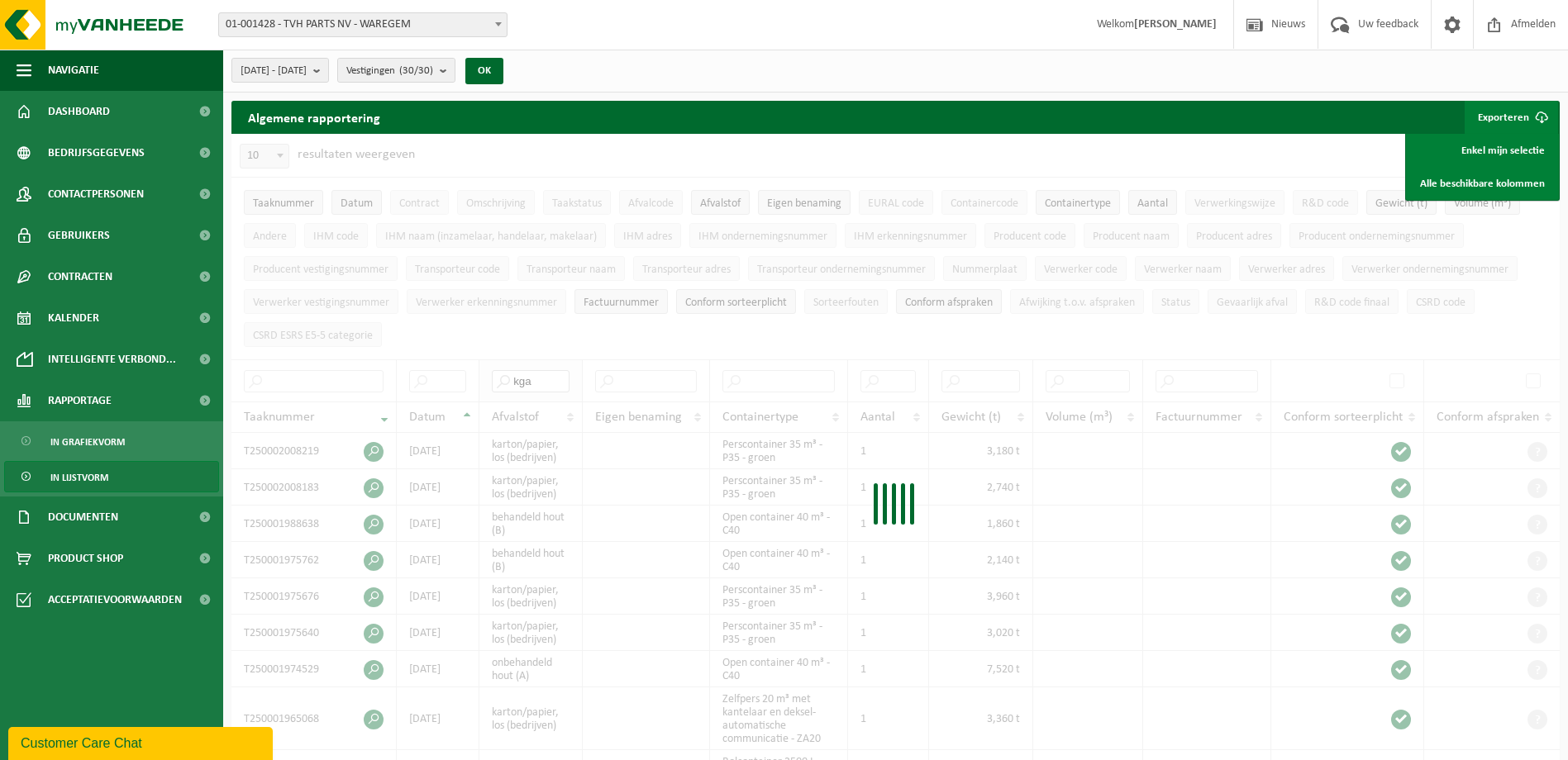 type on "kga" 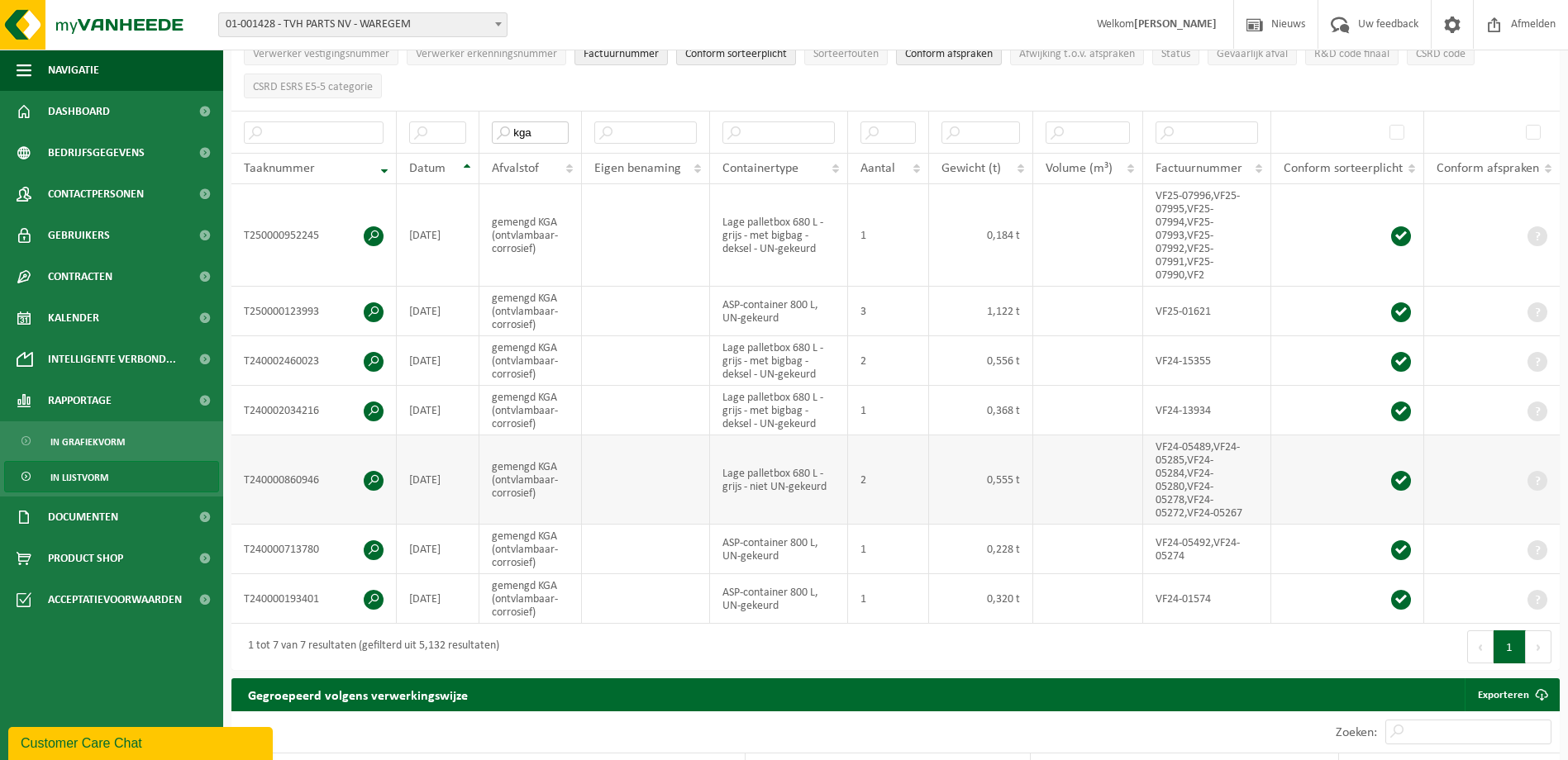 scroll, scrollTop: 248, scrollLeft: 0, axis: vertical 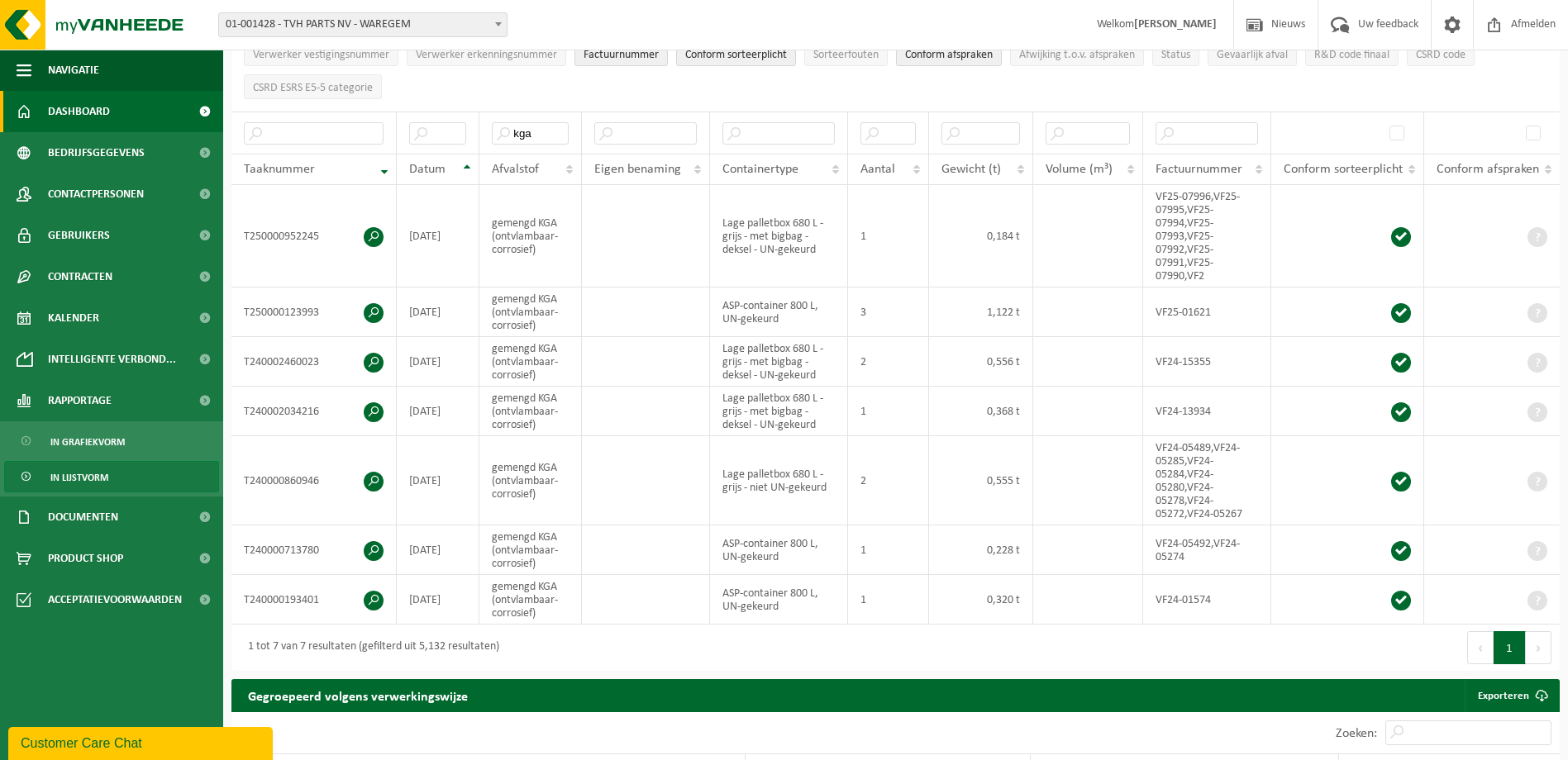 drag, startPoint x: 92, startPoint y: 110, endPoint x: 81, endPoint y: 107, distance: 11.401754 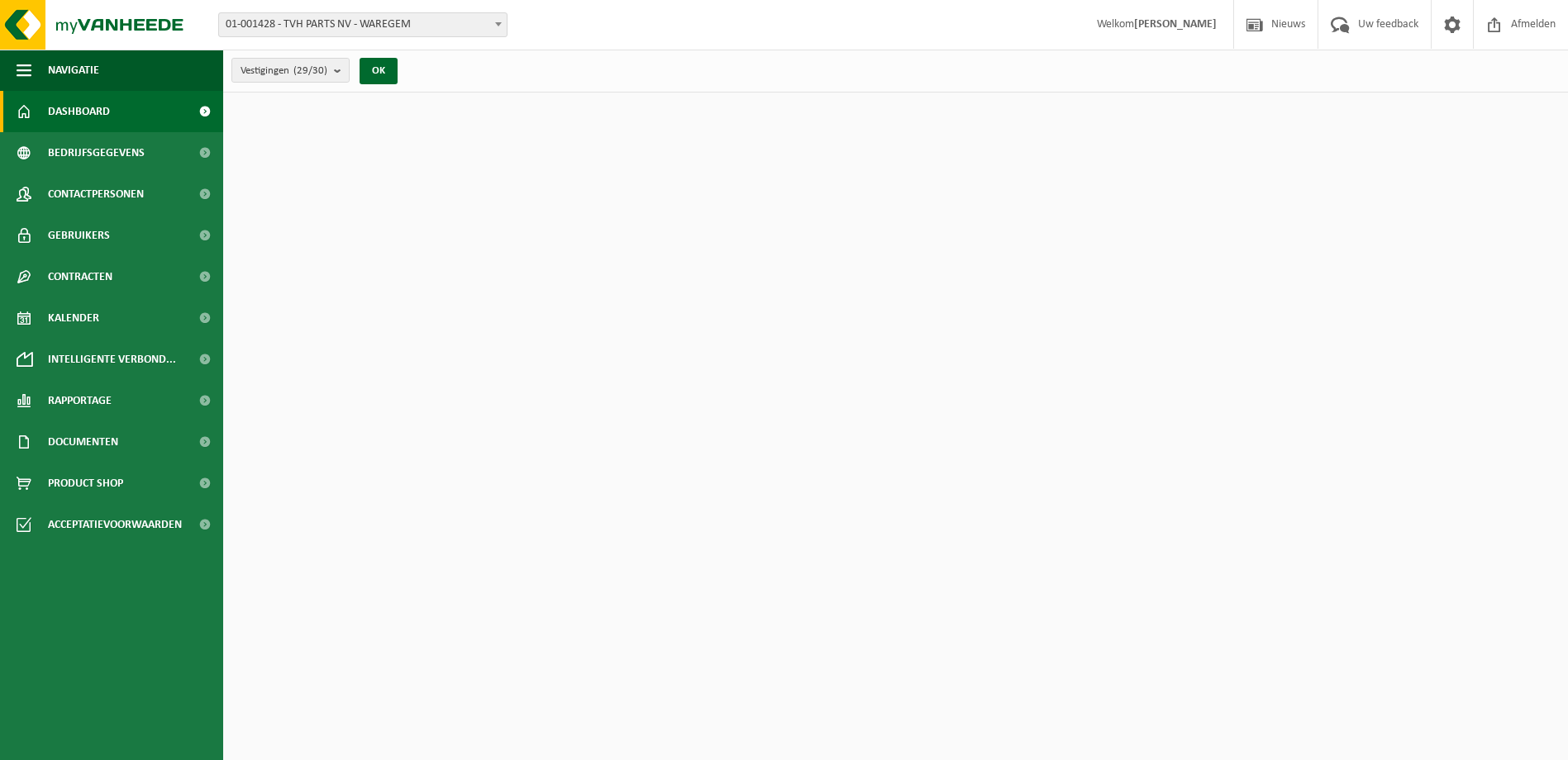 scroll, scrollTop: 0, scrollLeft: 0, axis: both 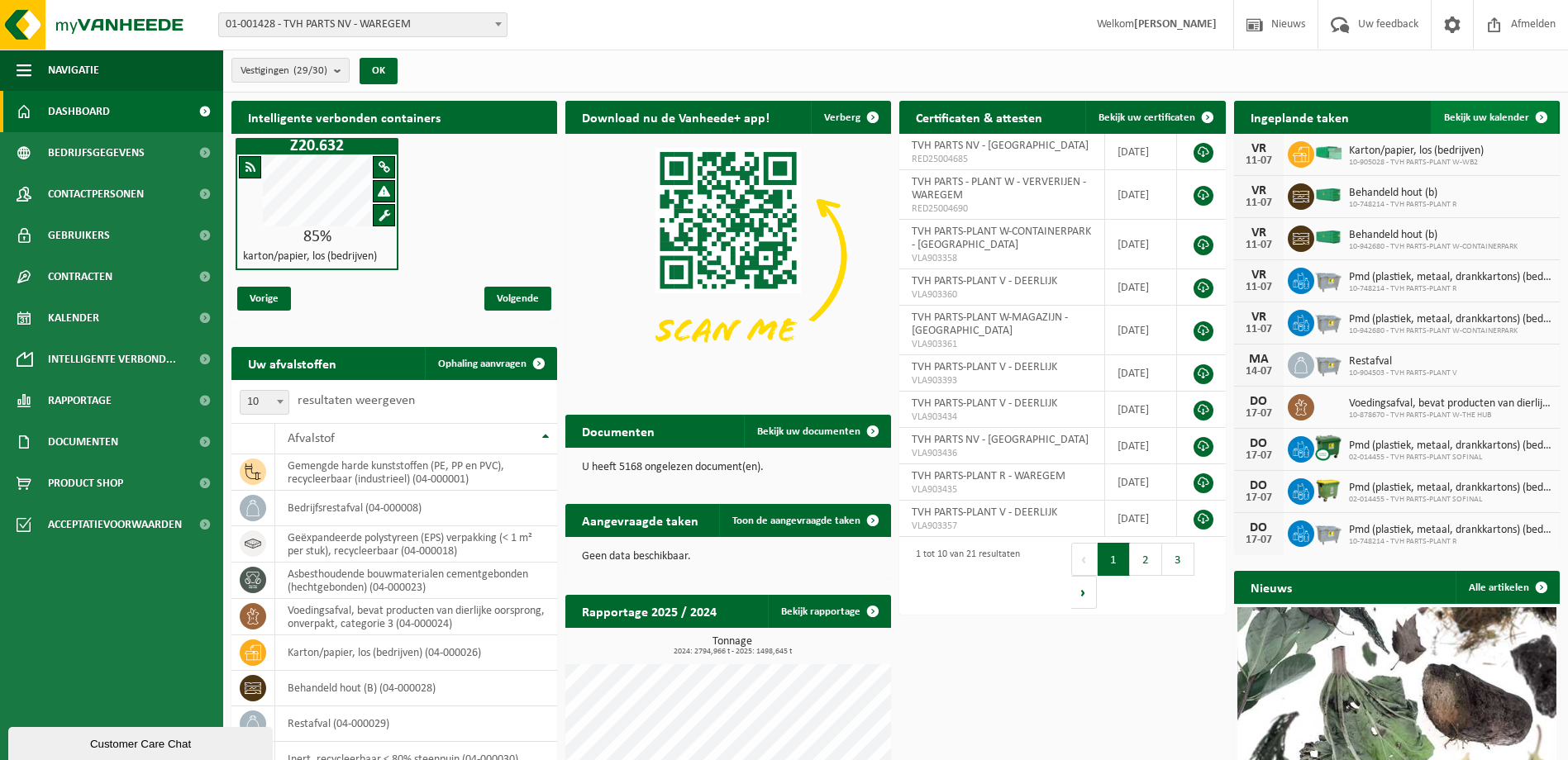 click at bounding box center [1542, 117] 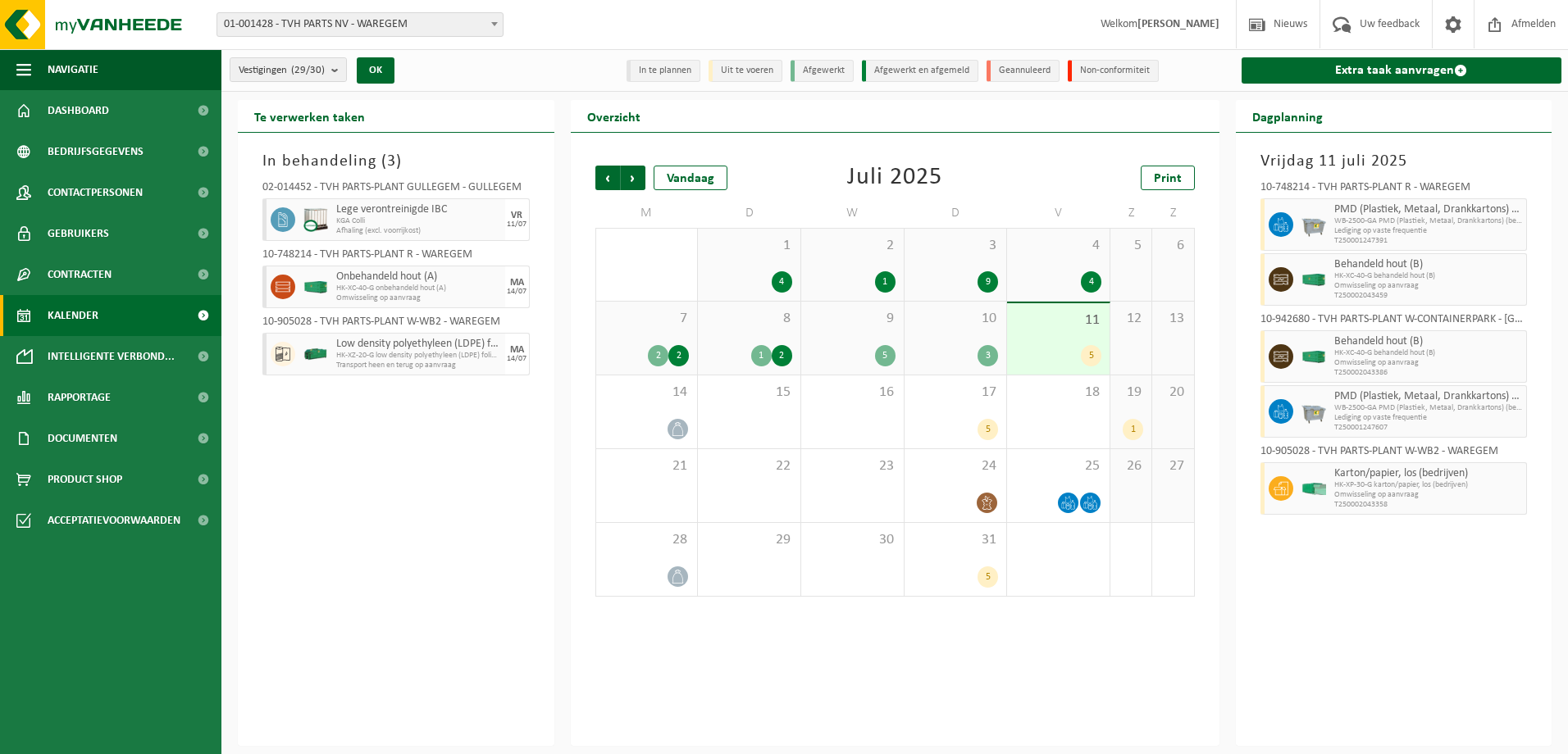 scroll, scrollTop: 0, scrollLeft: 0, axis: both 